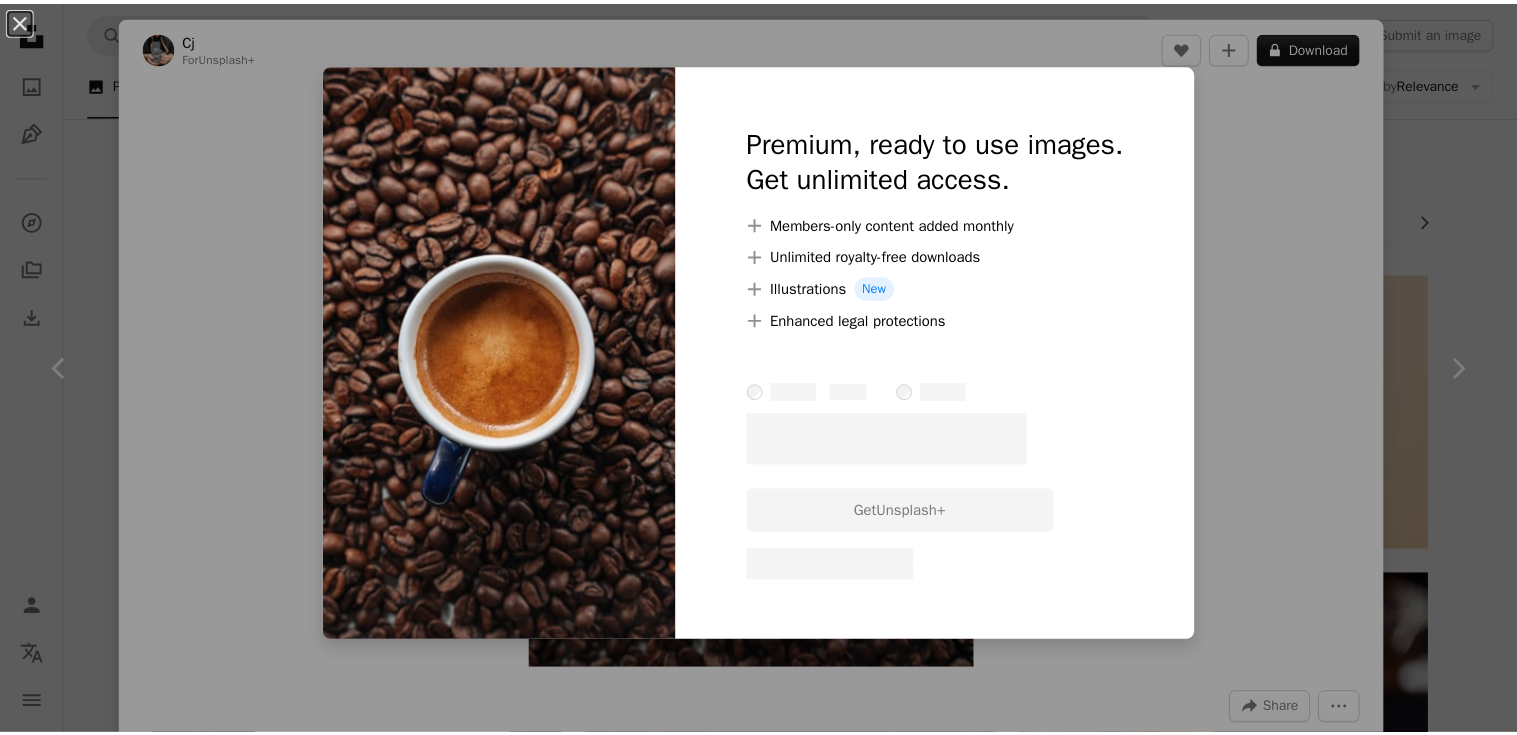 scroll, scrollTop: 100, scrollLeft: 0, axis: vertical 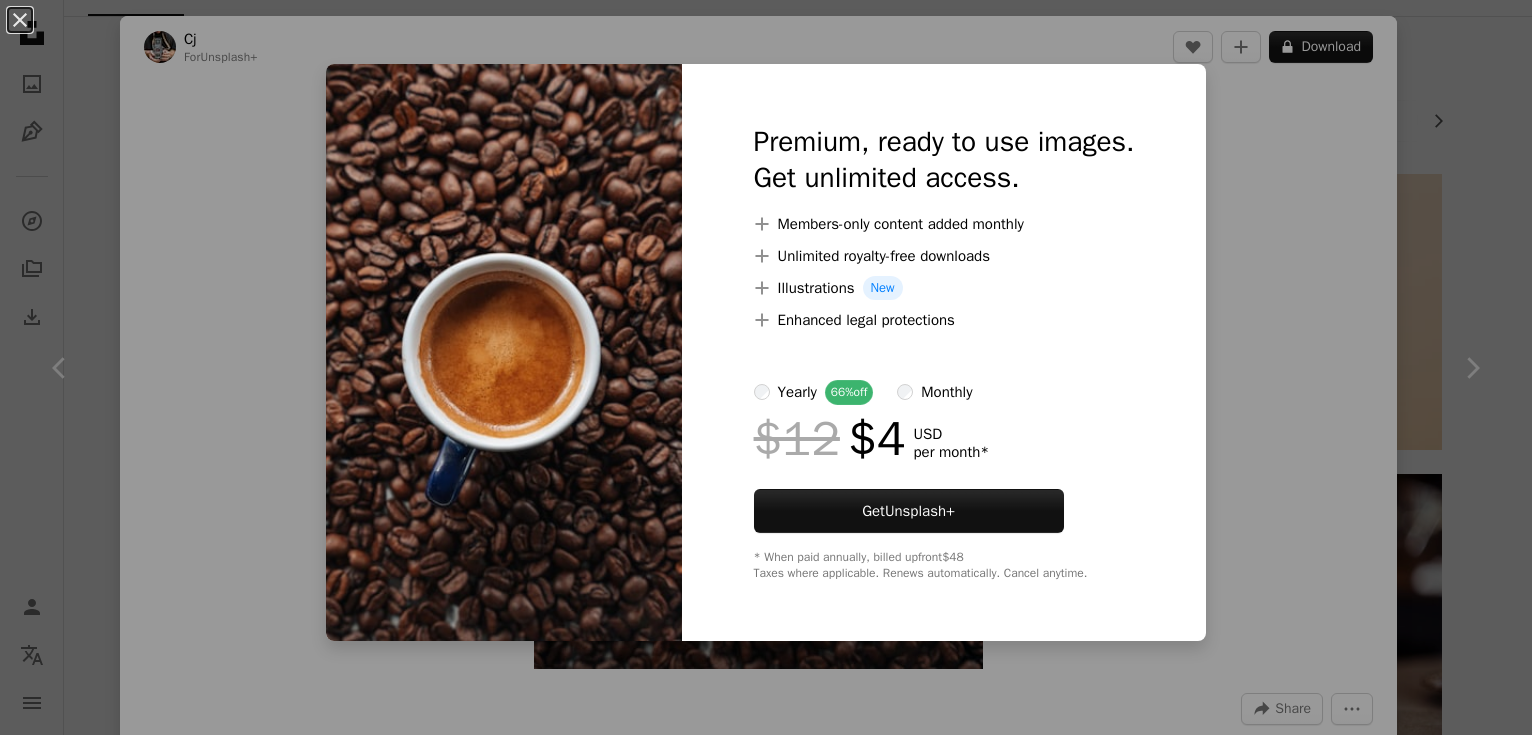 click on "An X shape Premium, ready to use images. Get unlimited access. A plus sign Members-only content added monthly A plus sign Unlimited royalty-free downloads A plus sign Illustrations  New A plus sign Enhanced legal protections yearly 66%  off monthly $12   $4 USD per month * Get  Unsplash+ * When paid annually, billed upfront  $48 Taxes where applicable. Renews automatically. Cancel anytime." at bounding box center (766, 367) 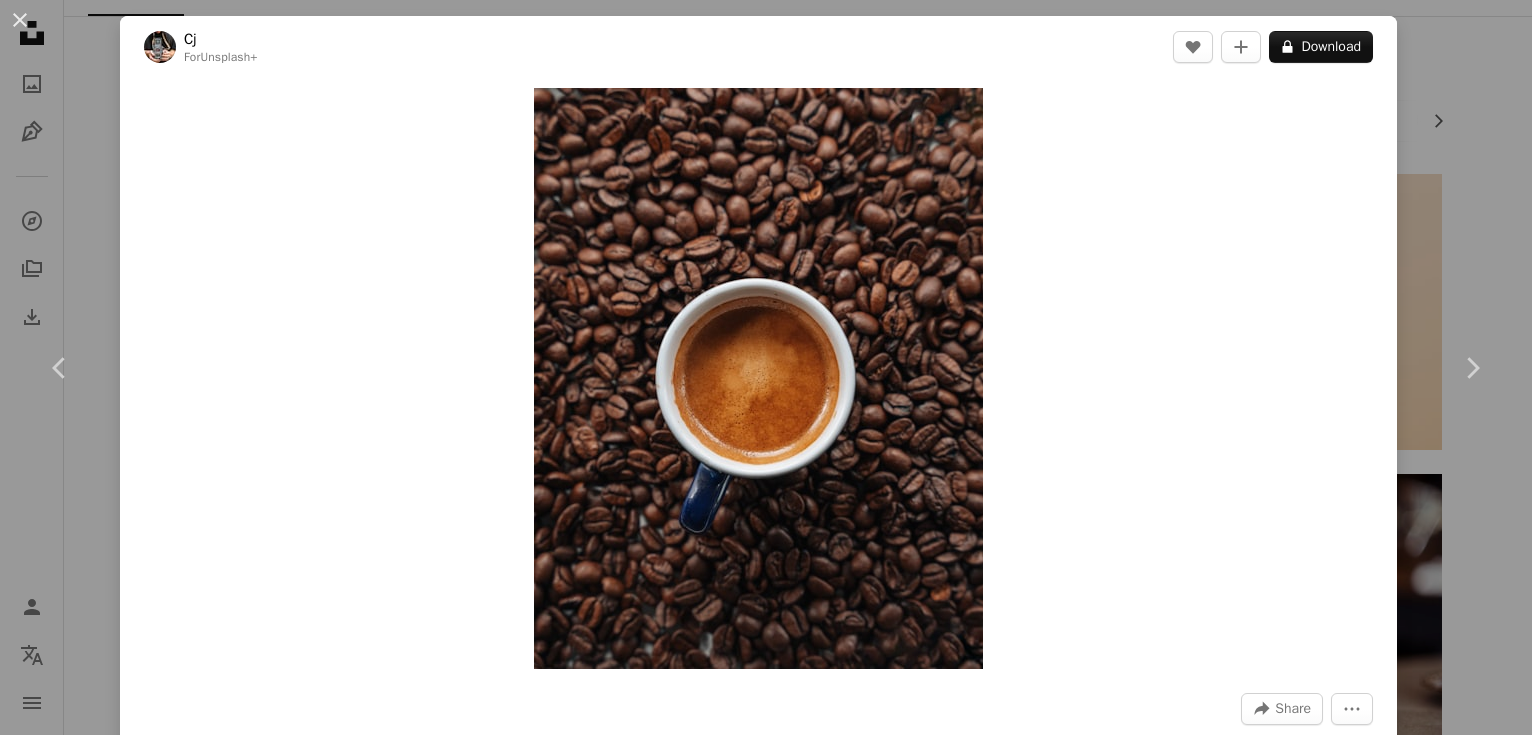 click on "[FIRST] [LAST]" at bounding box center [766, 367] 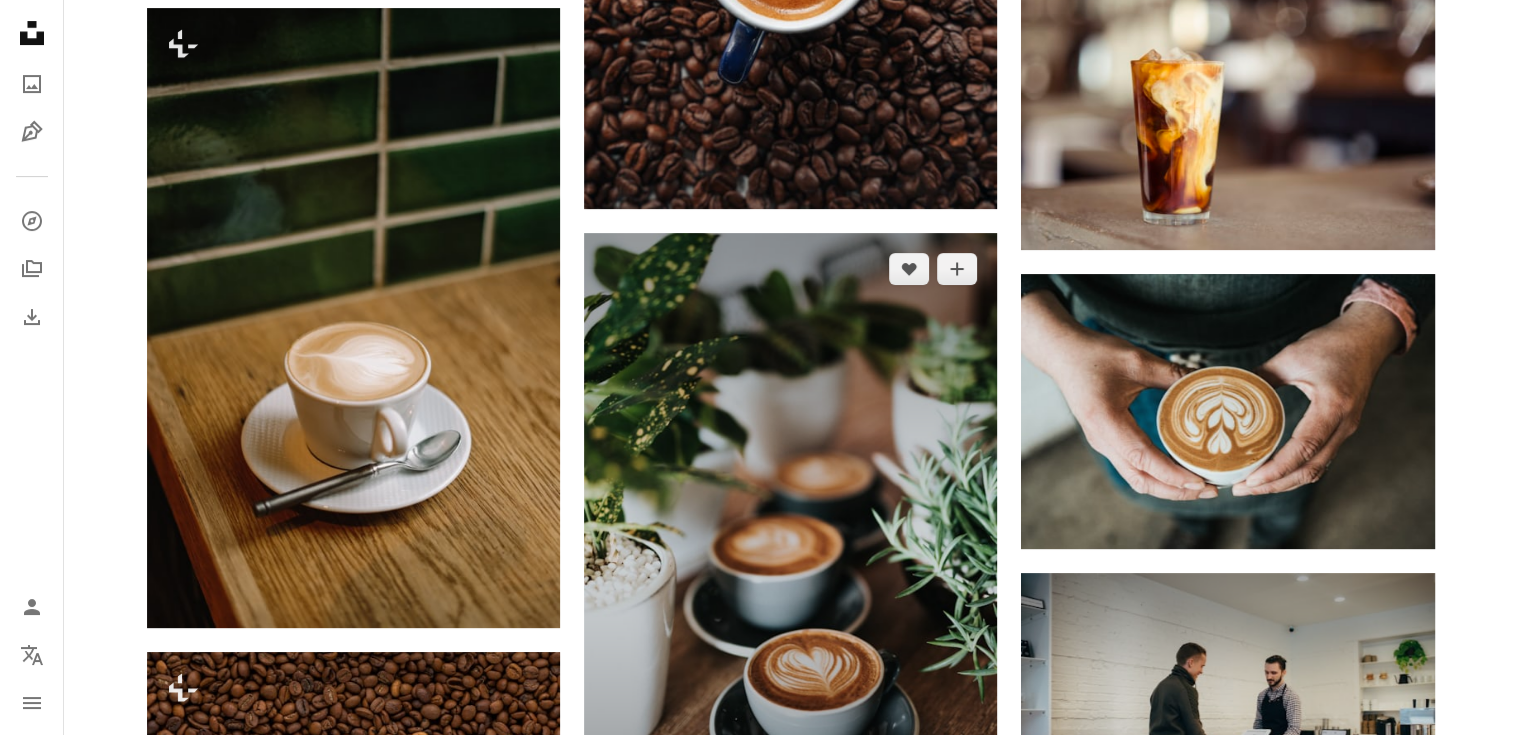 scroll, scrollTop: 800, scrollLeft: 0, axis: vertical 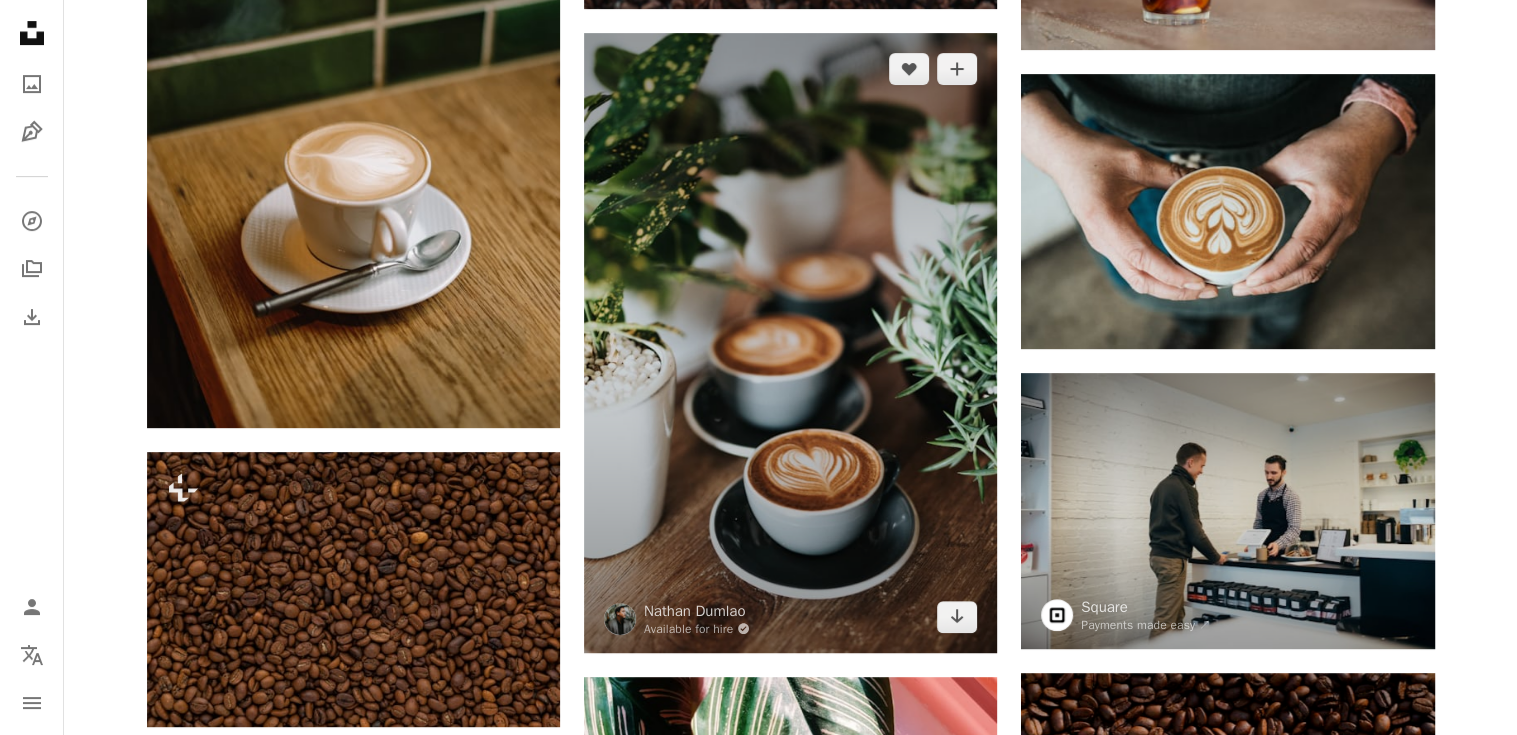 click at bounding box center (790, 343) 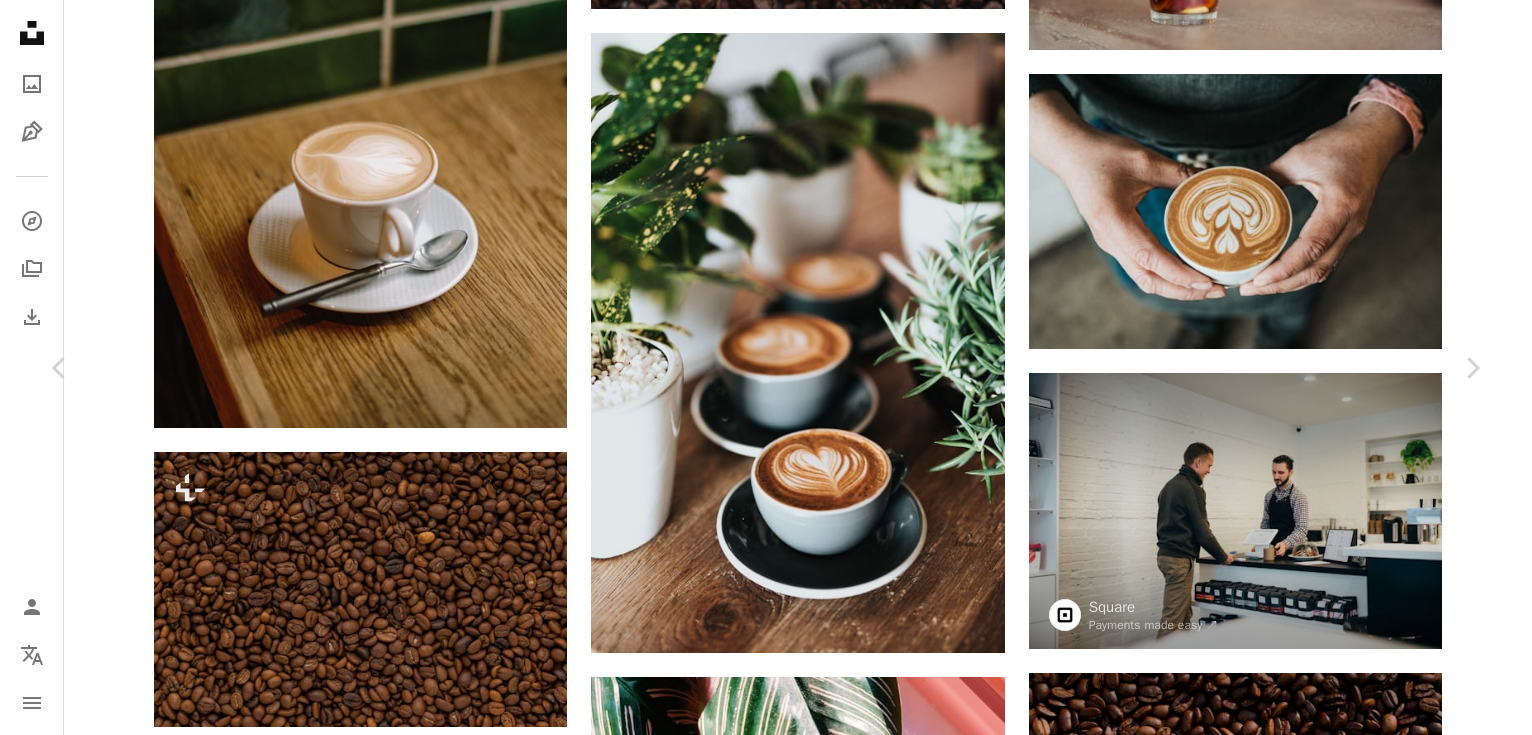 click on "Download free" at bounding box center [1283, 2809] 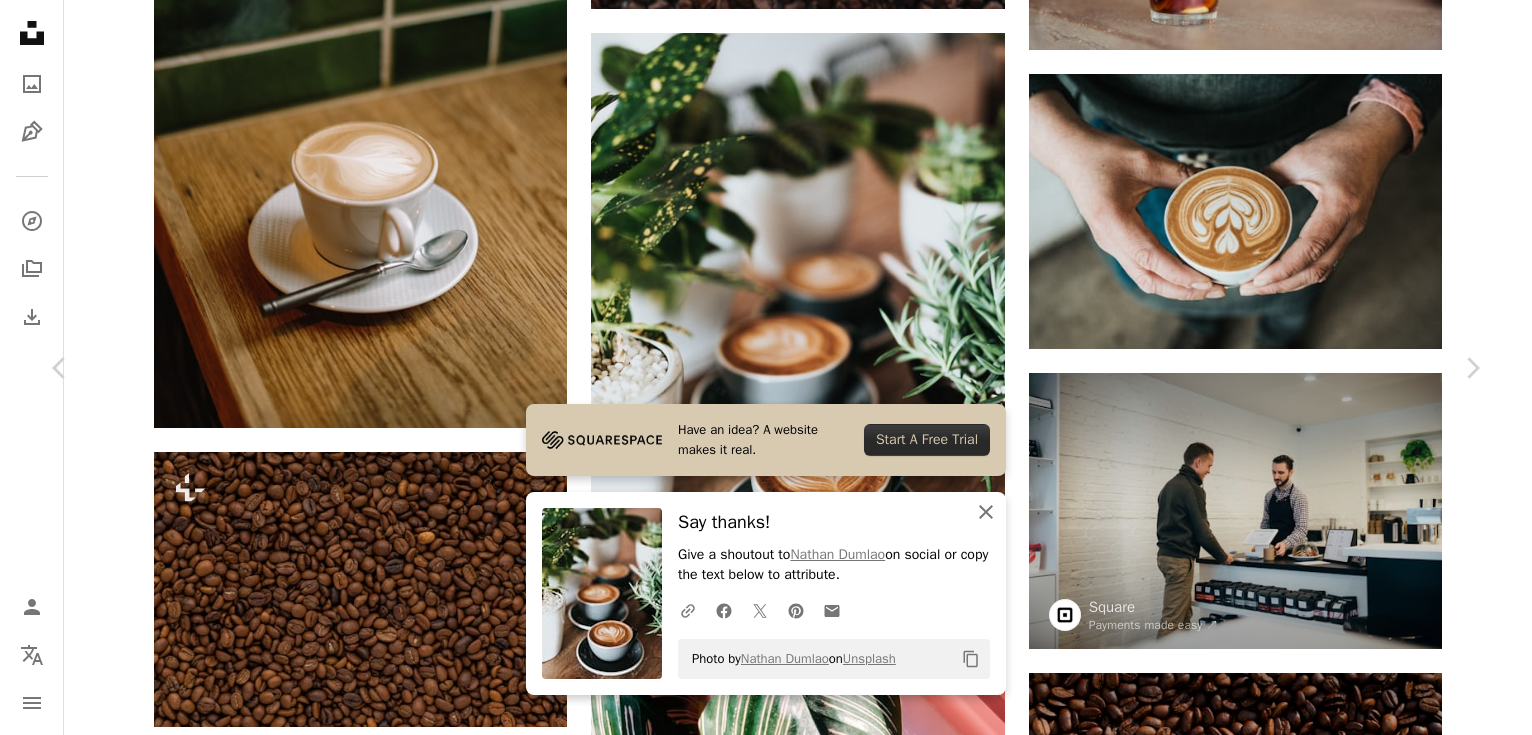 click on "An X shape Close" at bounding box center (986, 512) 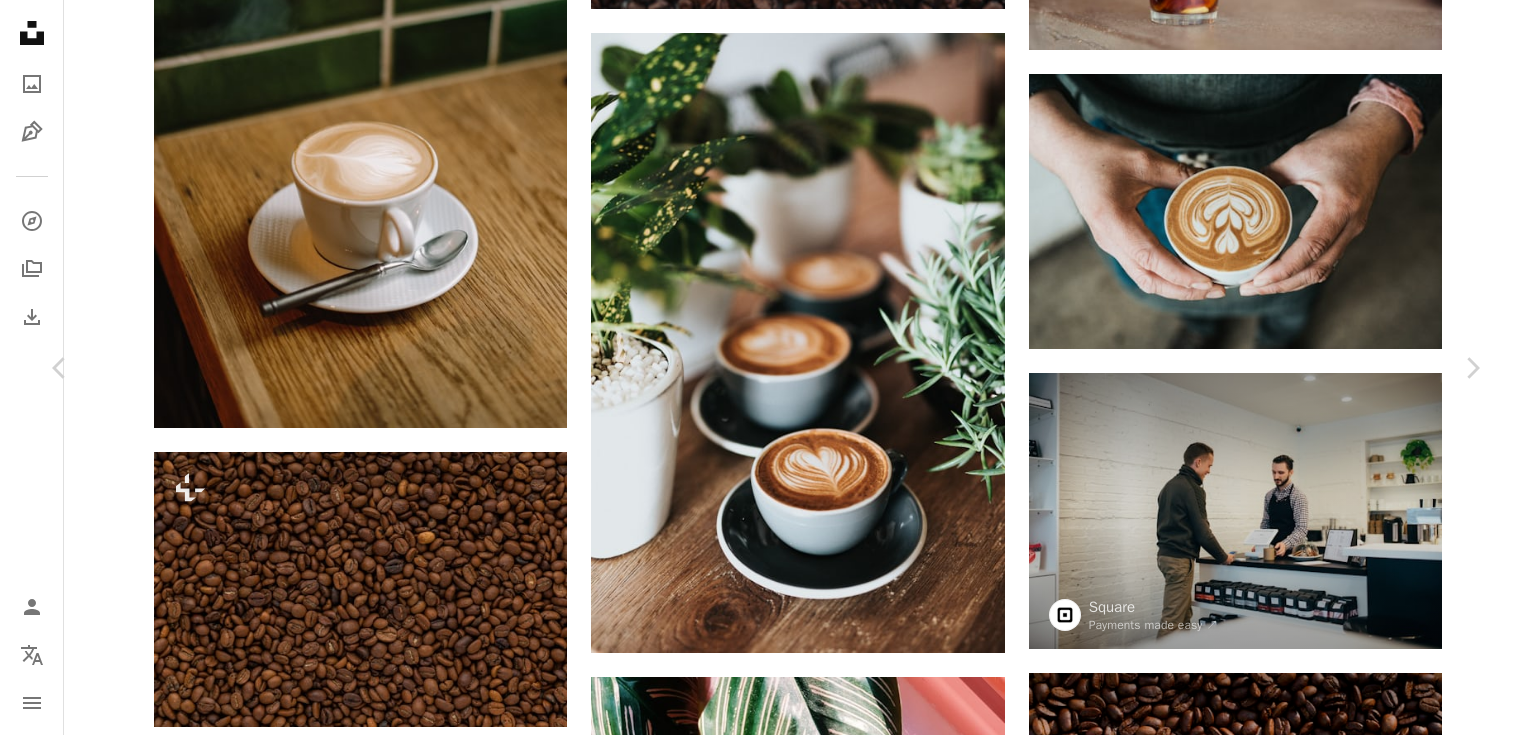 click on "[FIRST] [LAST]" at bounding box center (766, 3129) 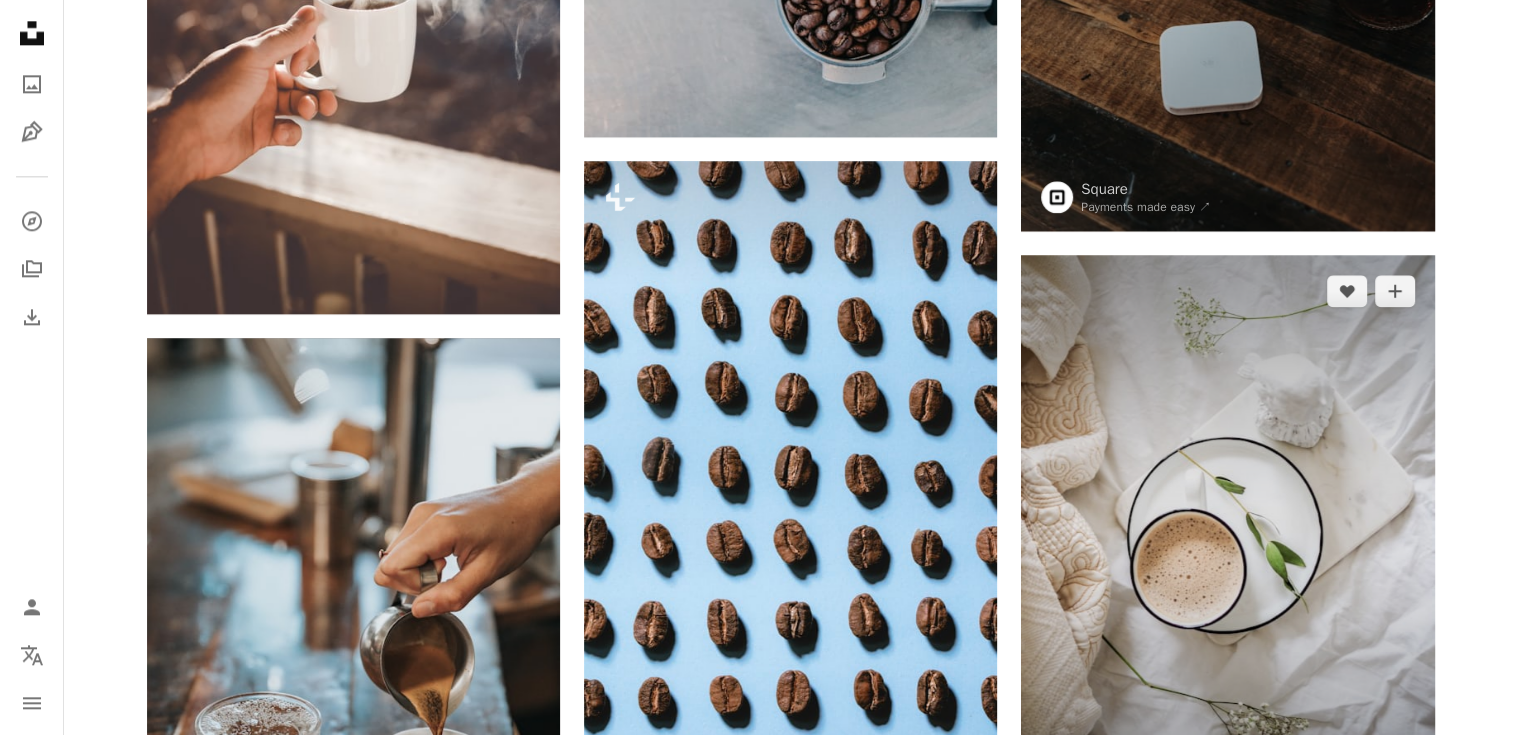 scroll, scrollTop: 2900, scrollLeft: 0, axis: vertical 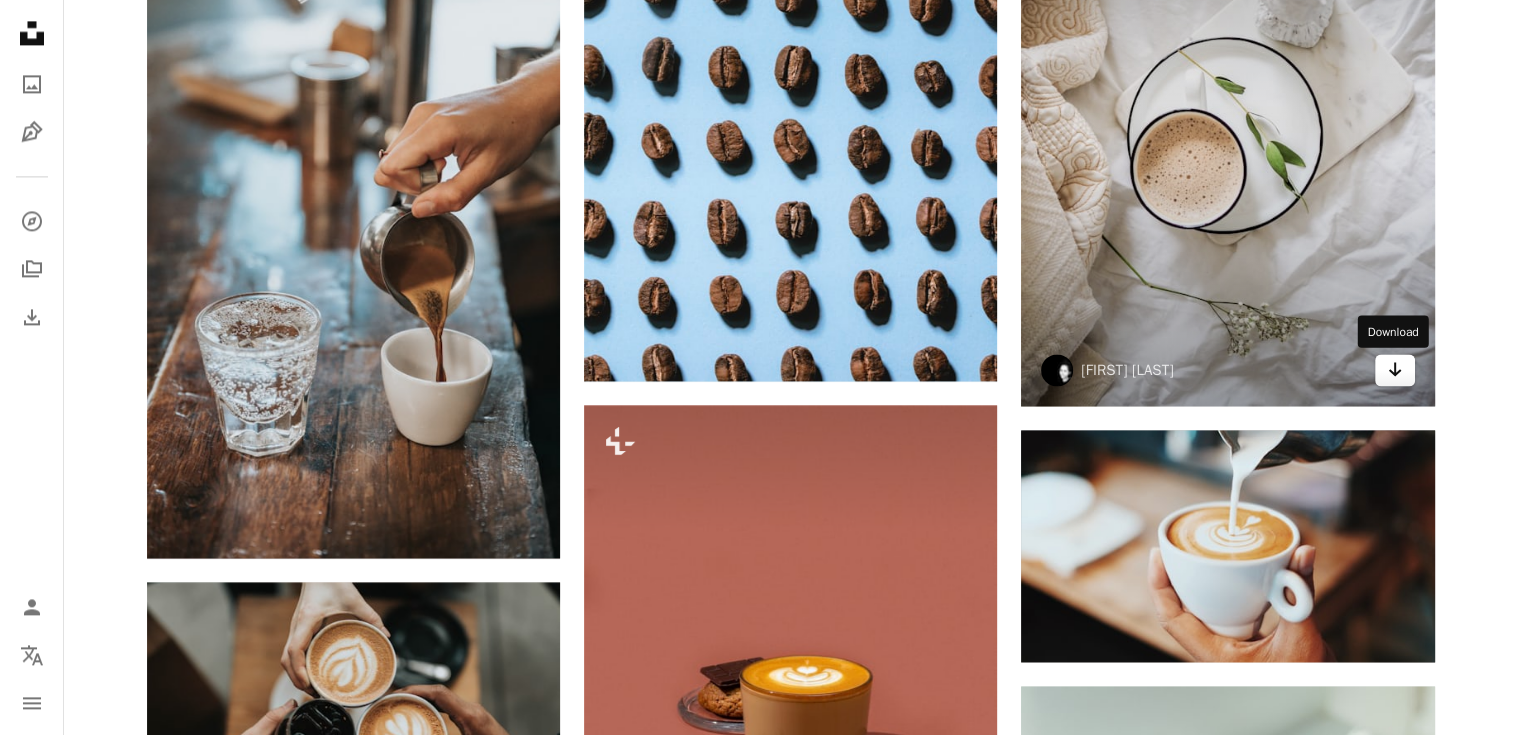 click on "Arrow pointing down" at bounding box center [1395, 370] 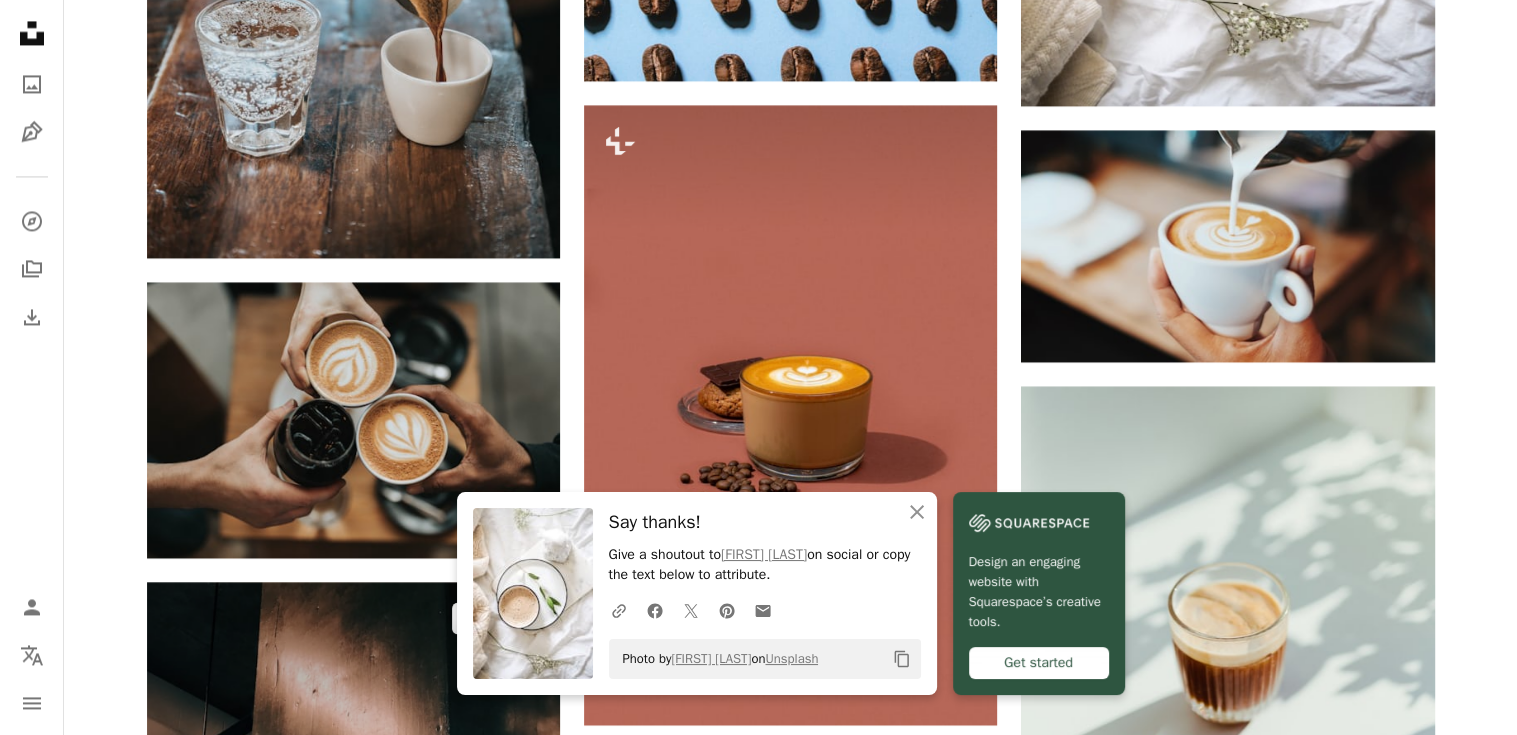 scroll, scrollTop: 3400, scrollLeft: 0, axis: vertical 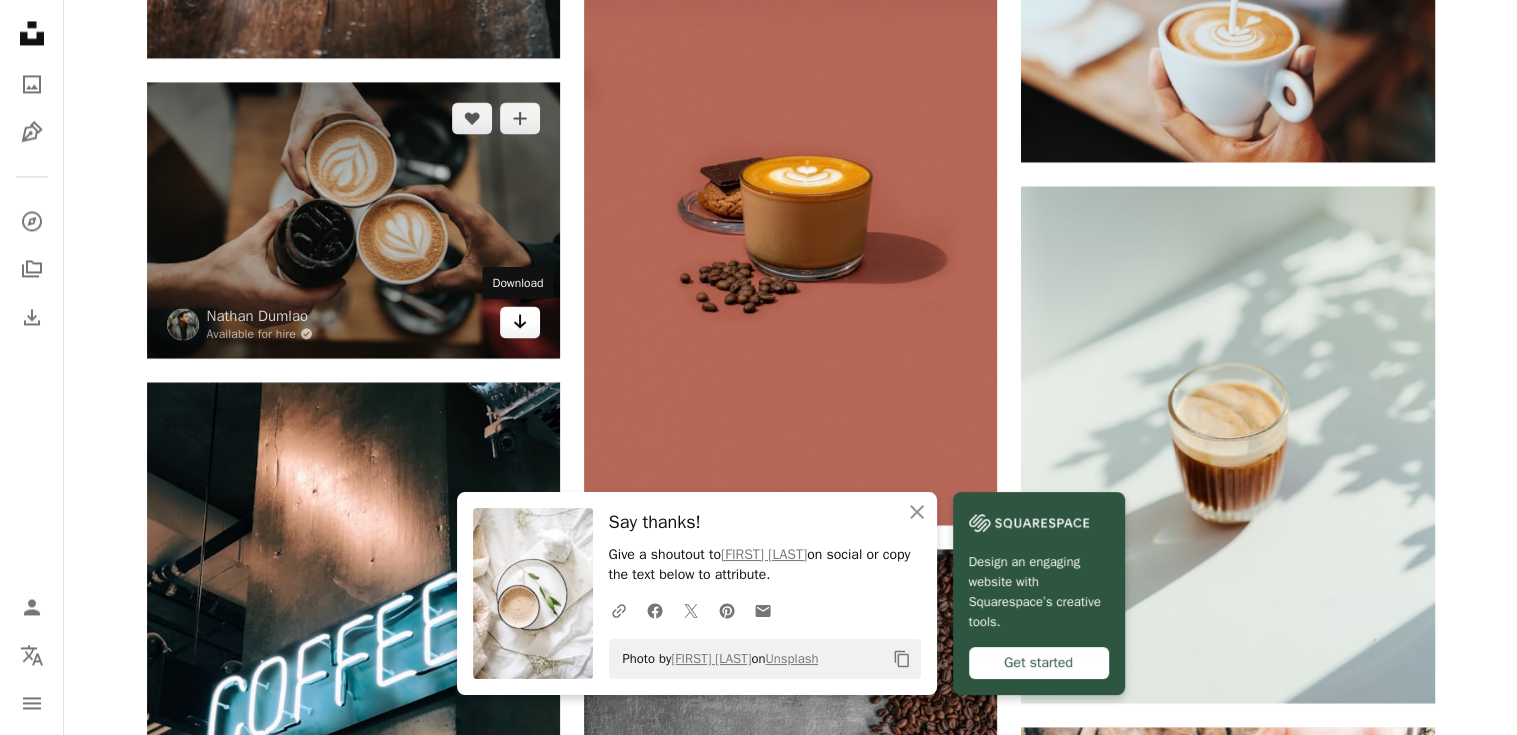 click 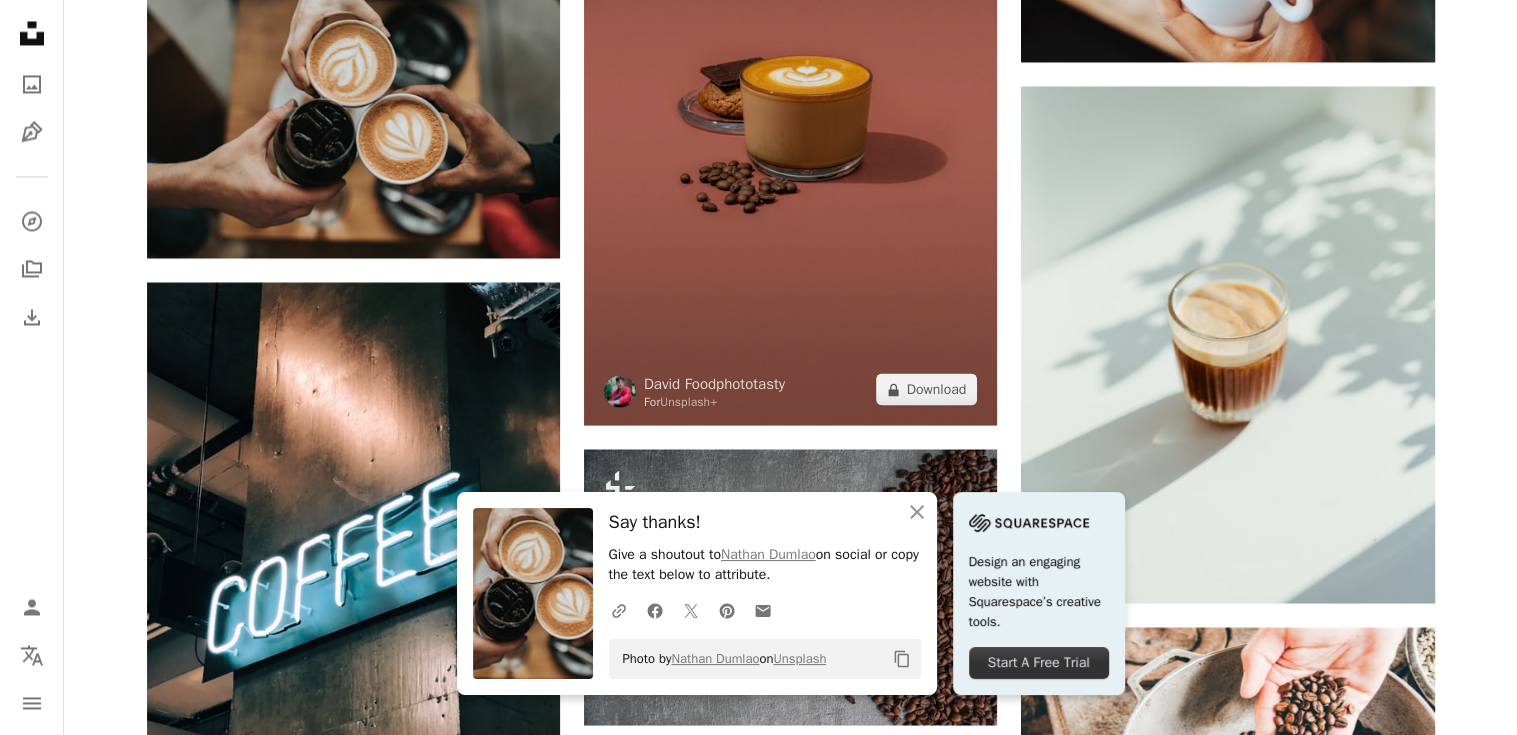scroll, scrollTop: 3600, scrollLeft: 0, axis: vertical 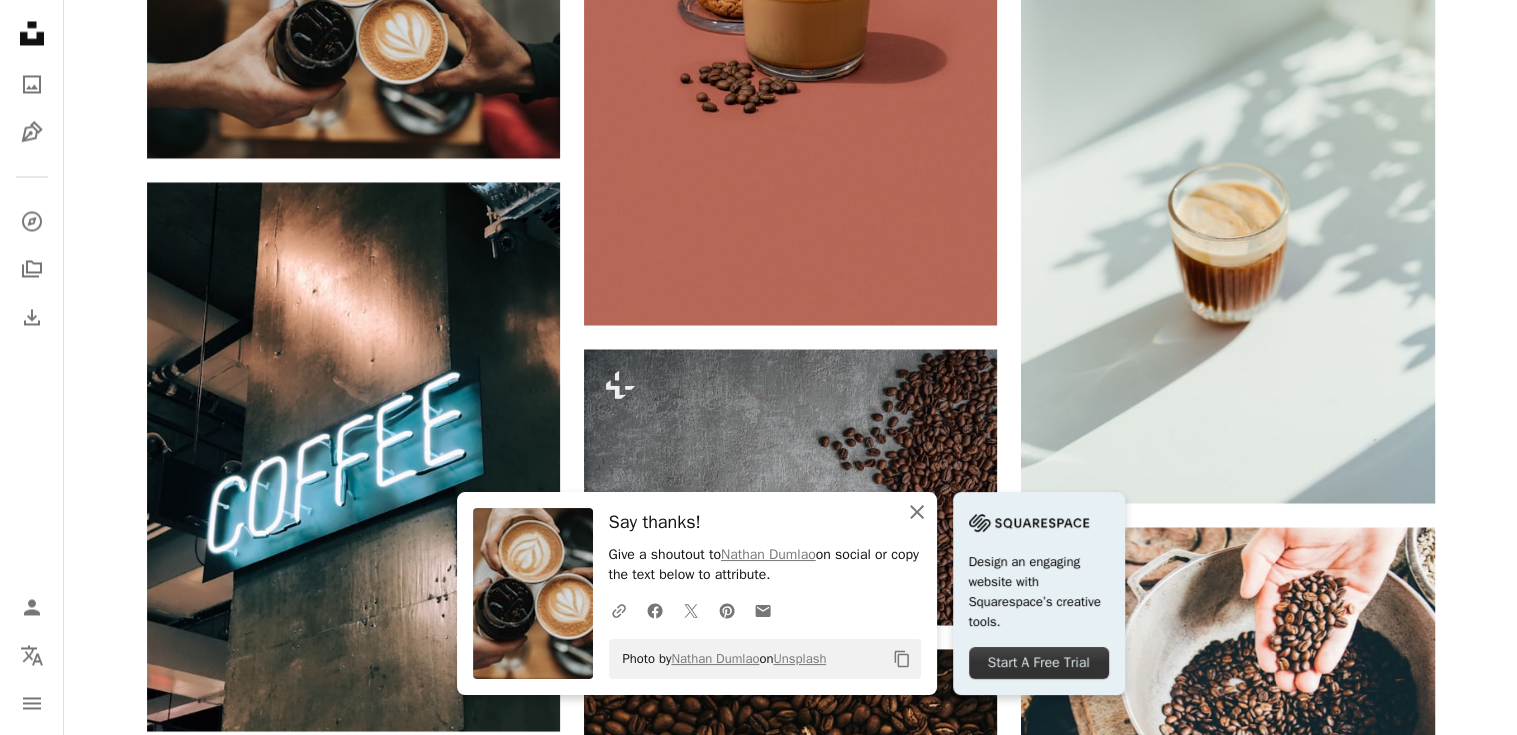 click on "An X shape" 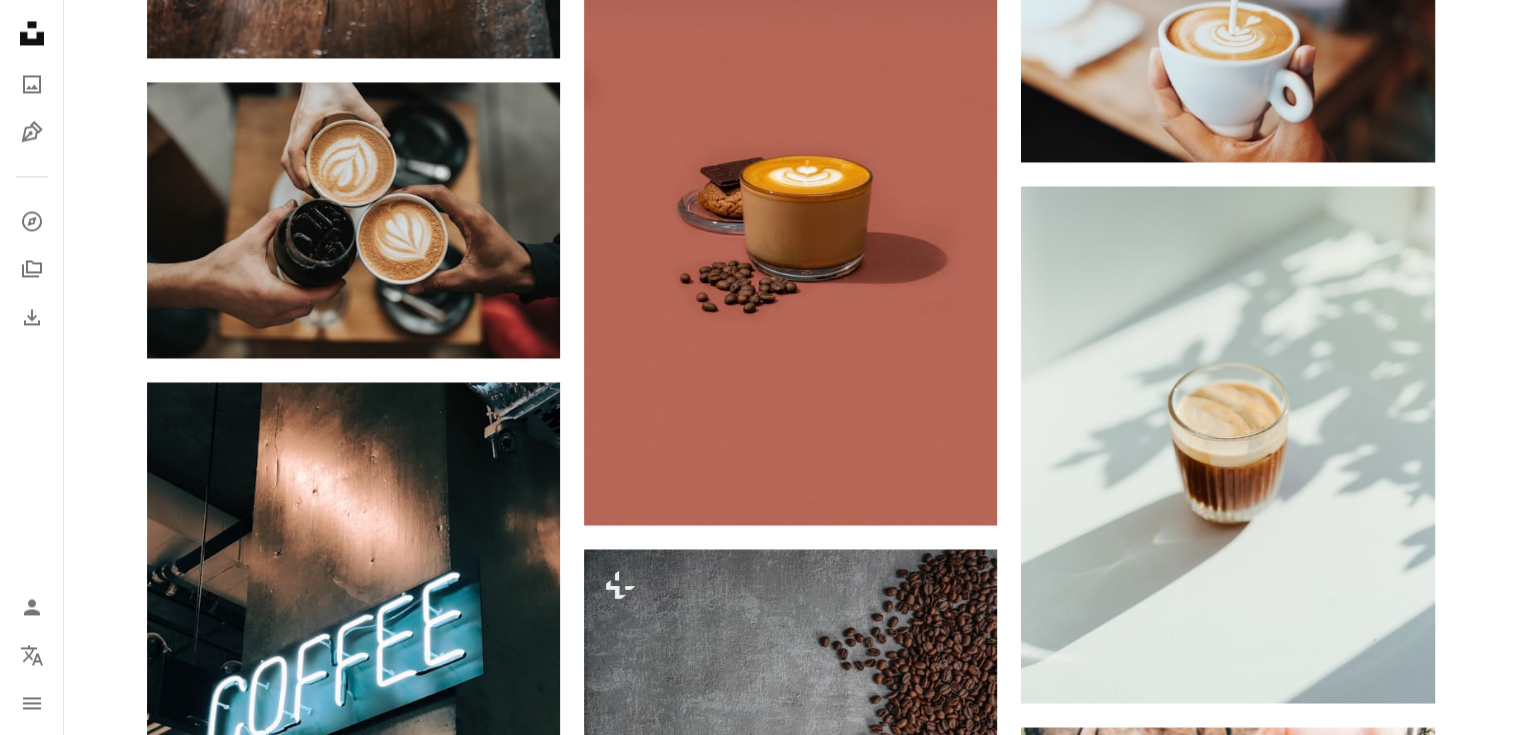 scroll, scrollTop: 3100, scrollLeft: 0, axis: vertical 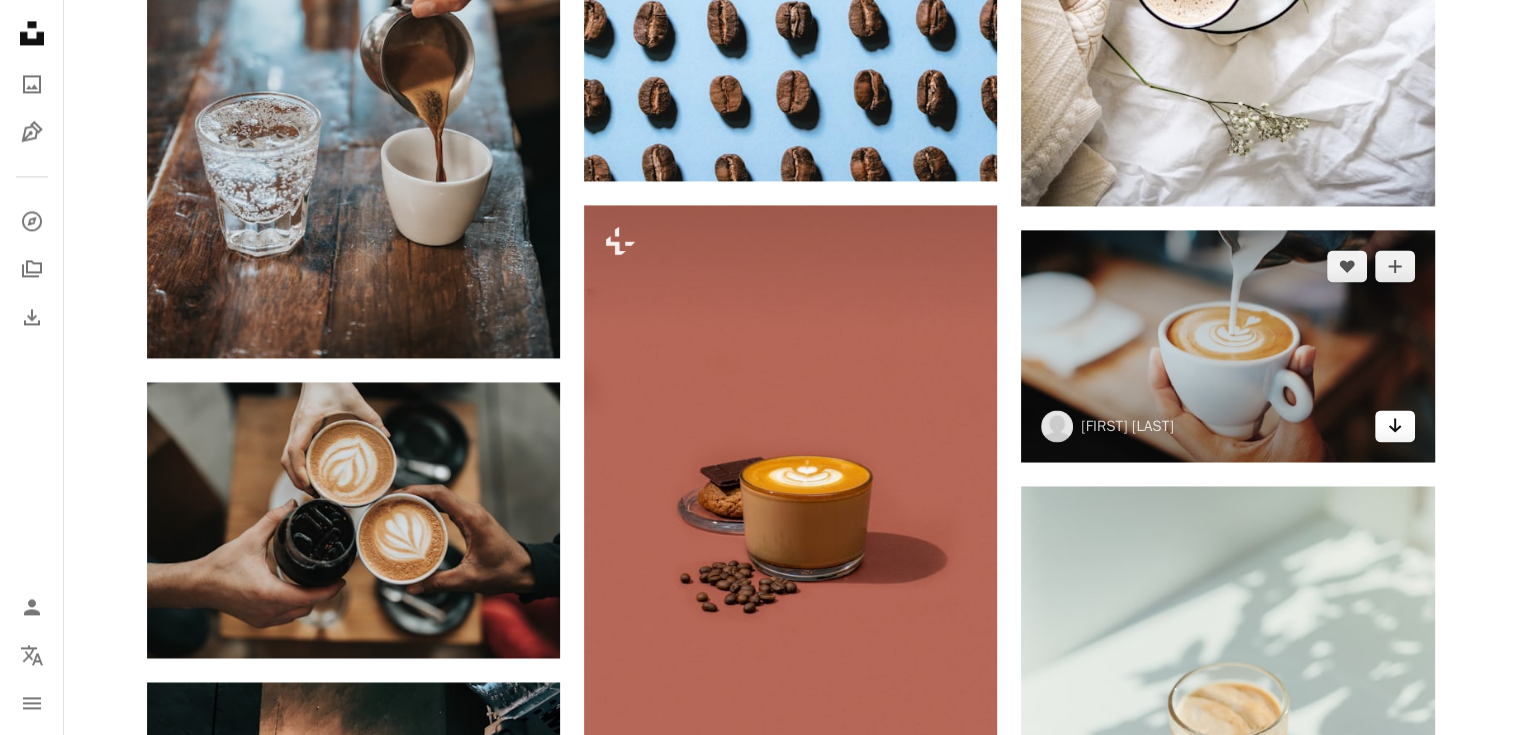 click 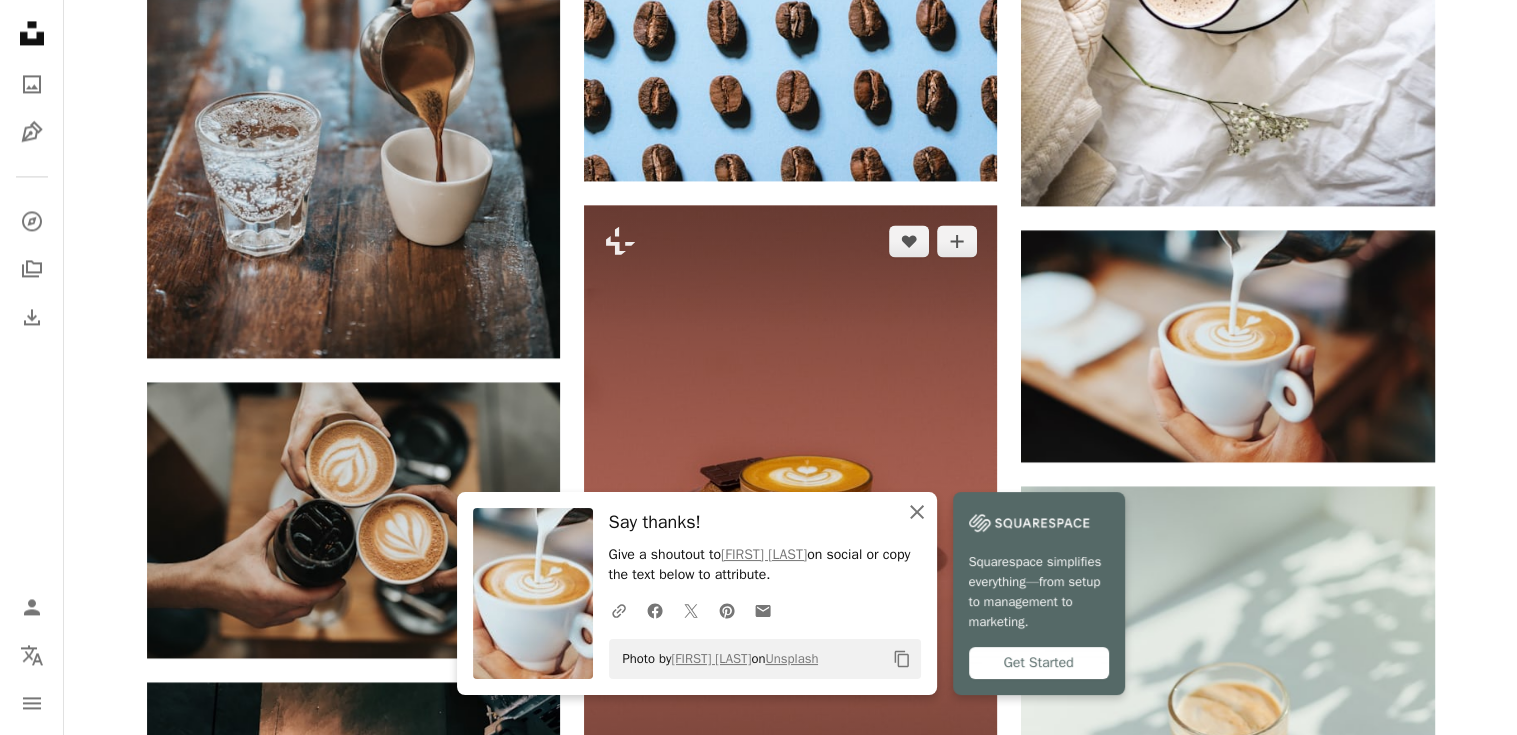 drag, startPoint x: 915, startPoint y: 511, endPoint x: 895, endPoint y: 479, distance: 37.735924 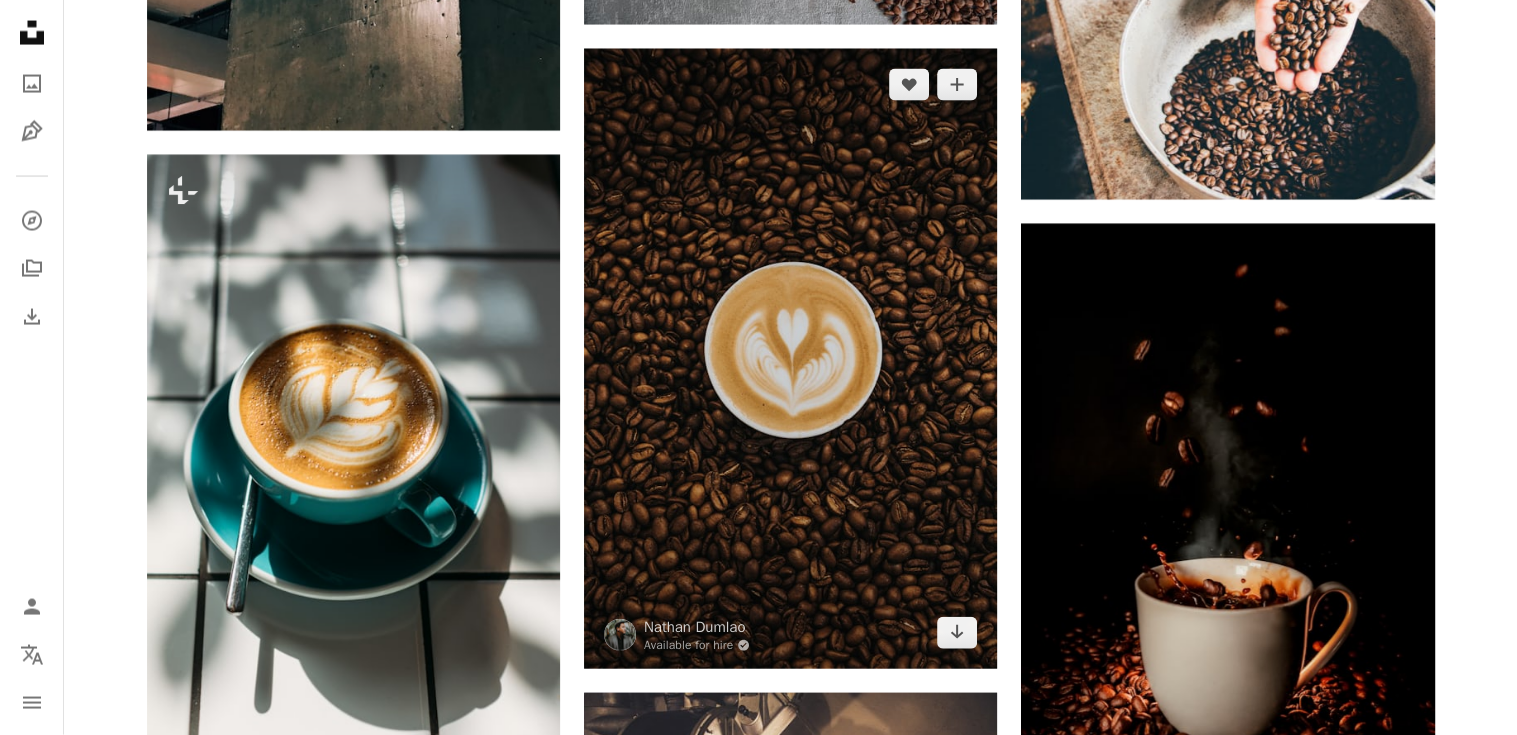 scroll, scrollTop: 4300, scrollLeft: 0, axis: vertical 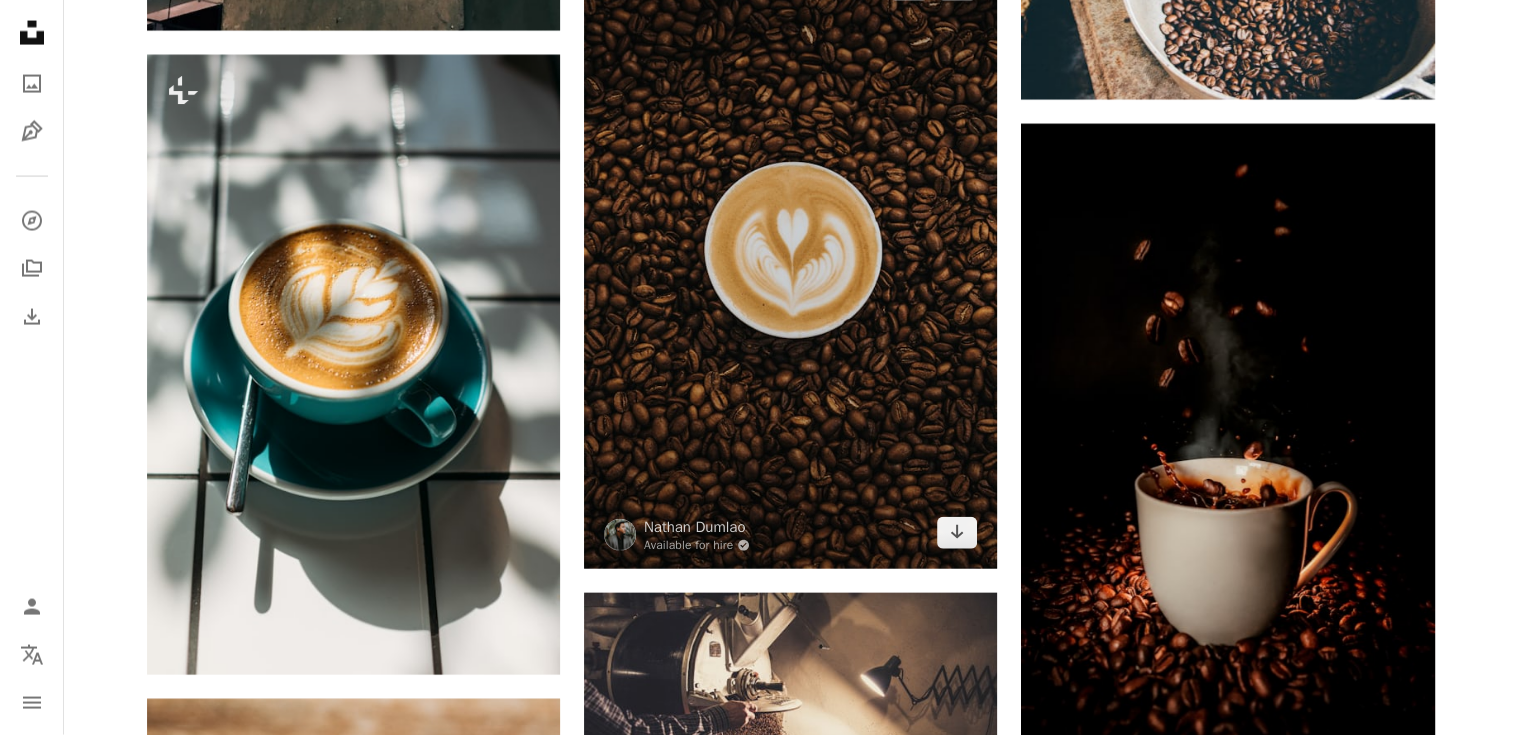 click on "Arrow pointing down" at bounding box center [957, 533] 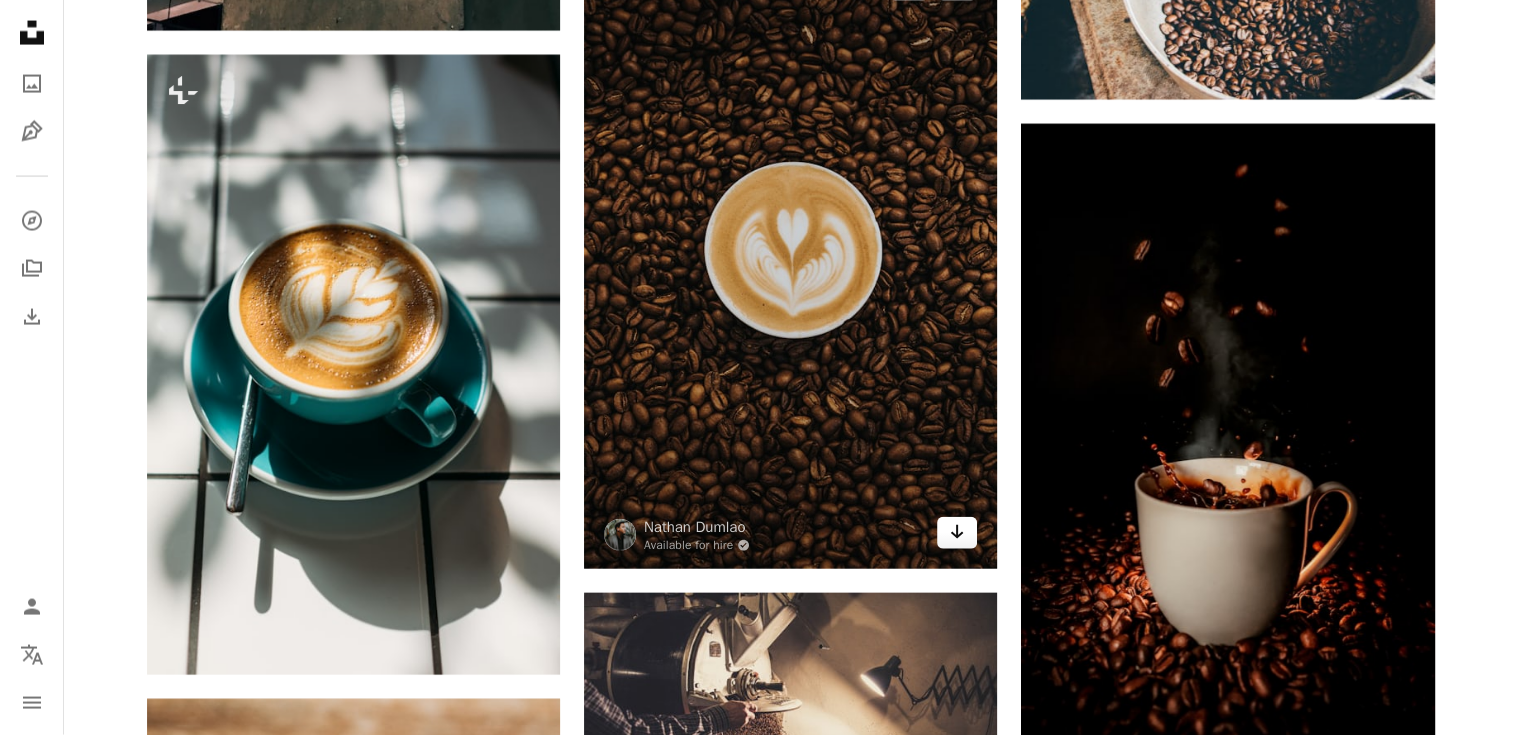 click 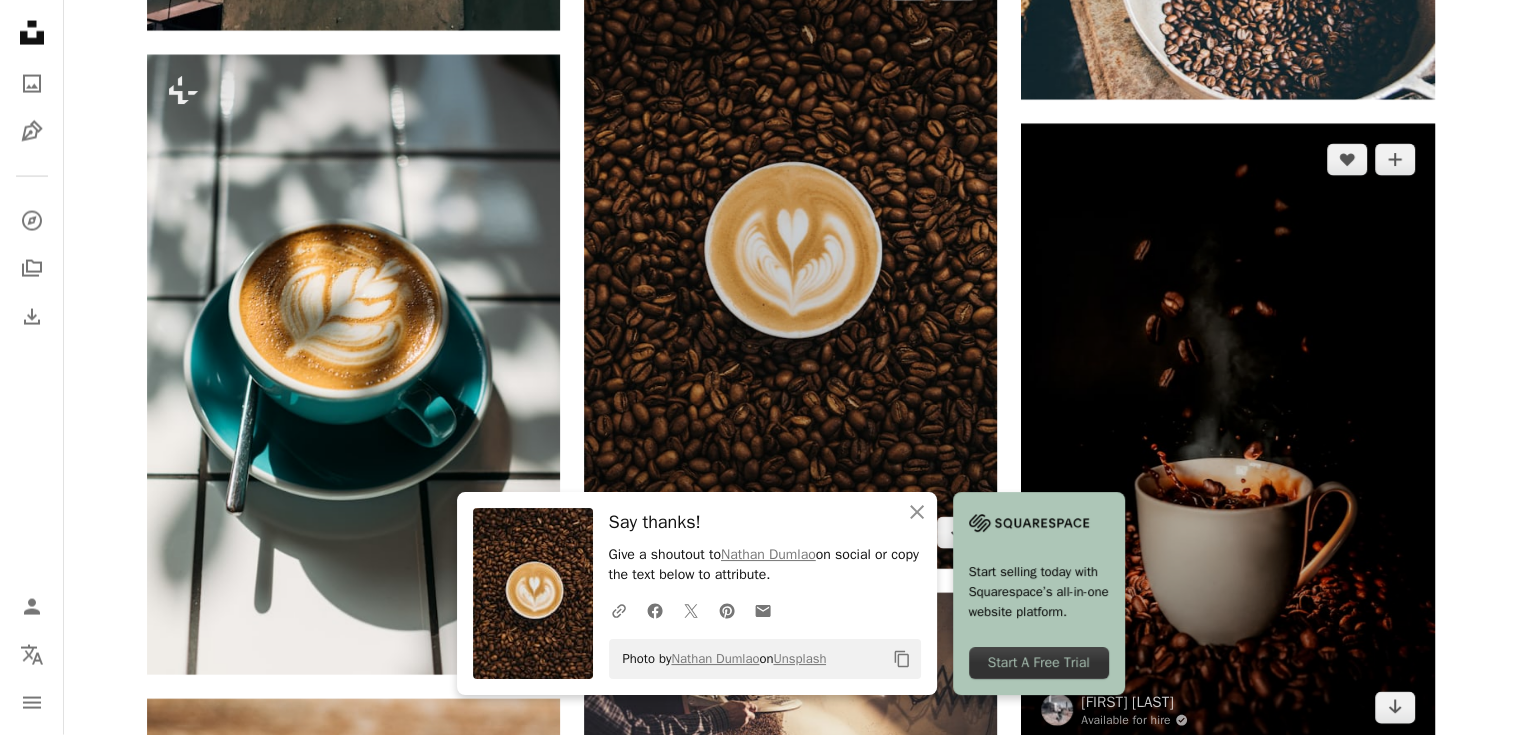 scroll, scrollTop: 4500, scrollLeft: 0, axis: vertical 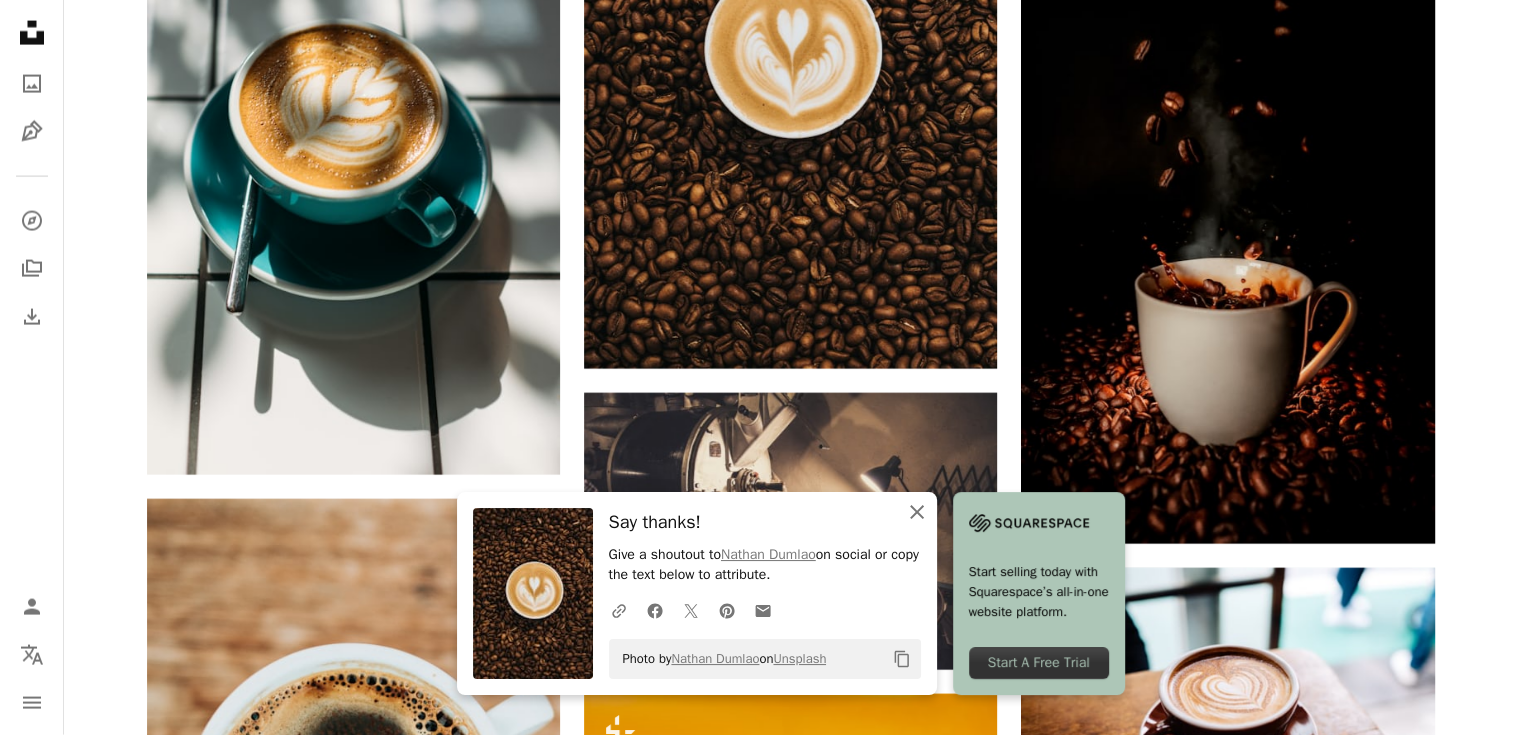 click 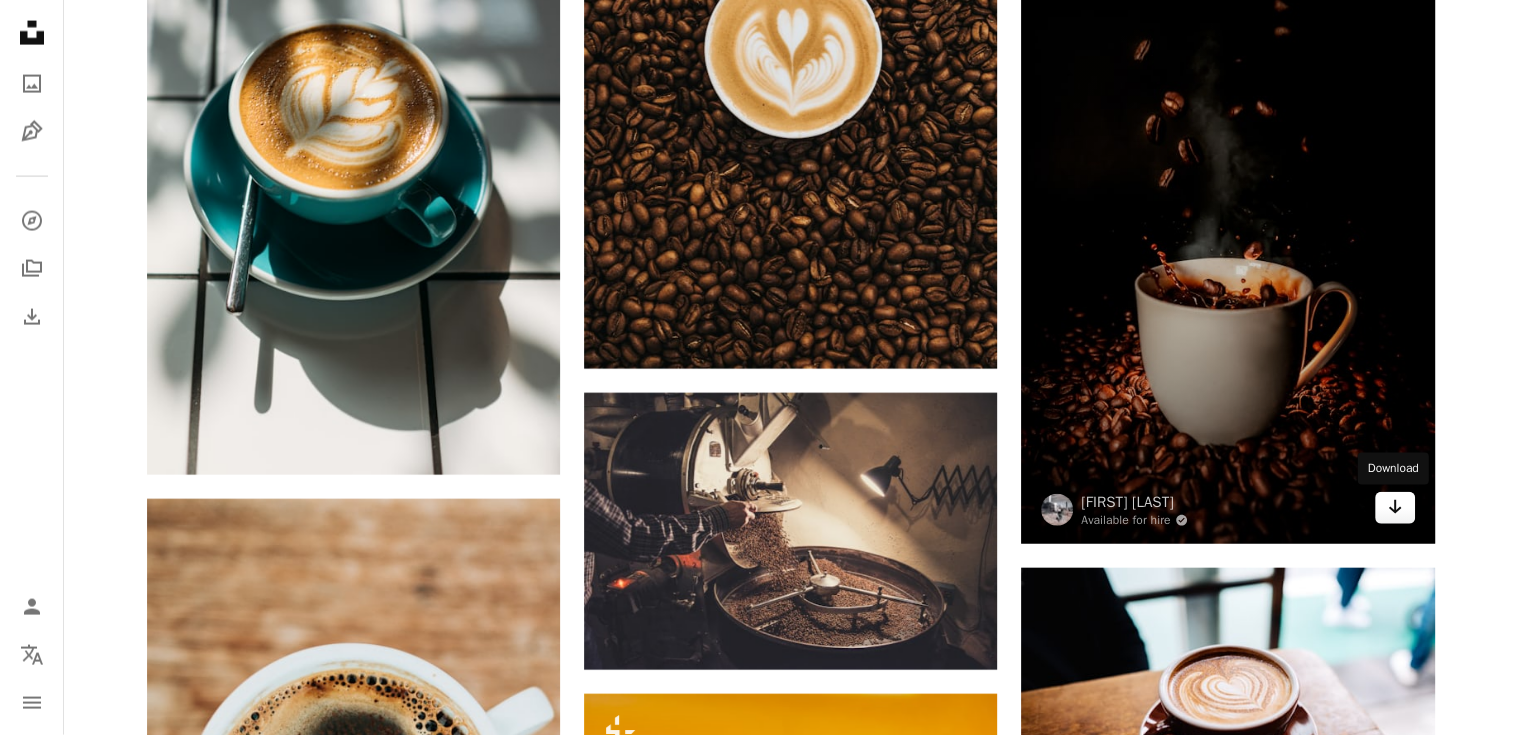 click on "Arrow pointing down" at bounding box center [1395, 508] 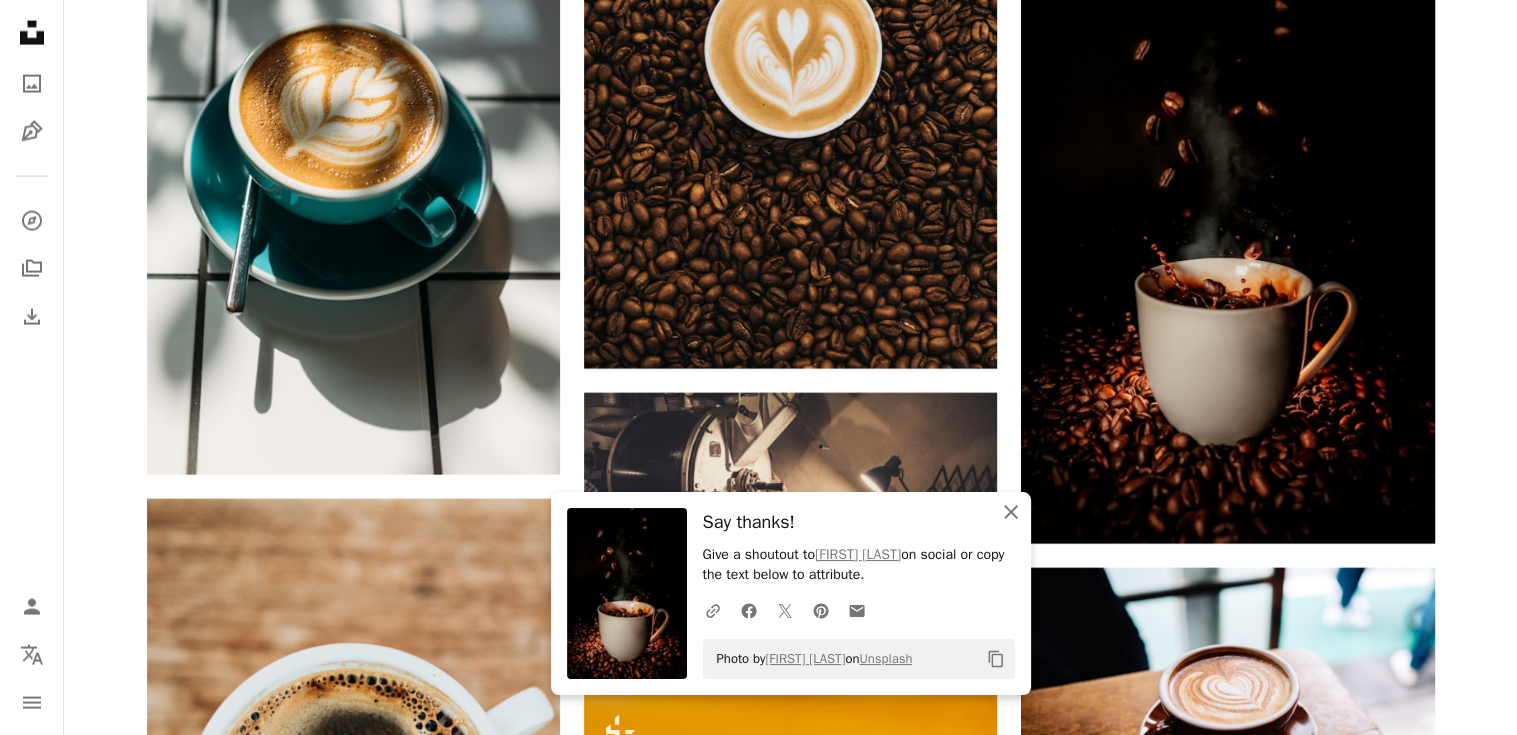 click on "An X shape" 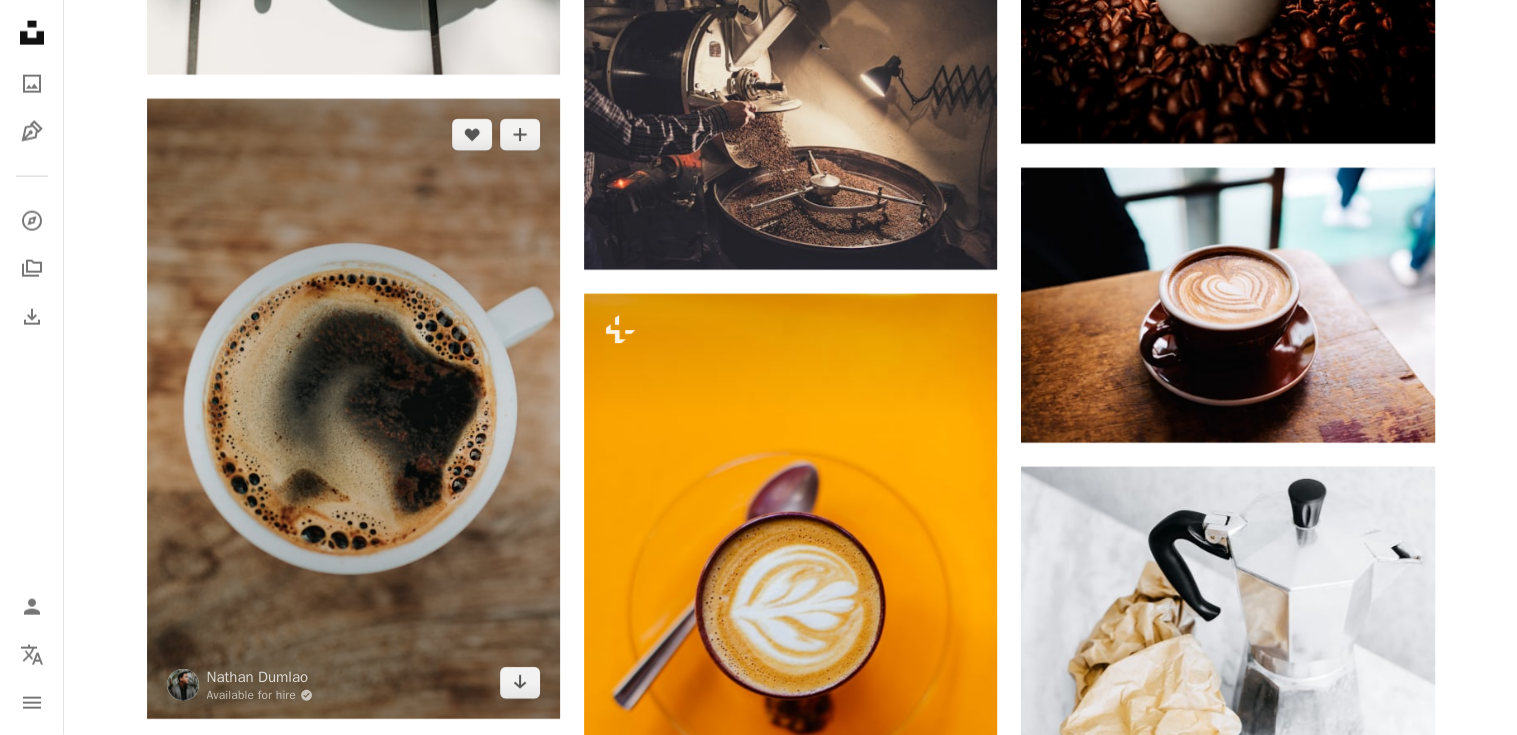 scroll, scrollTop: 5100, scrollLeft: 0, axis: vertical 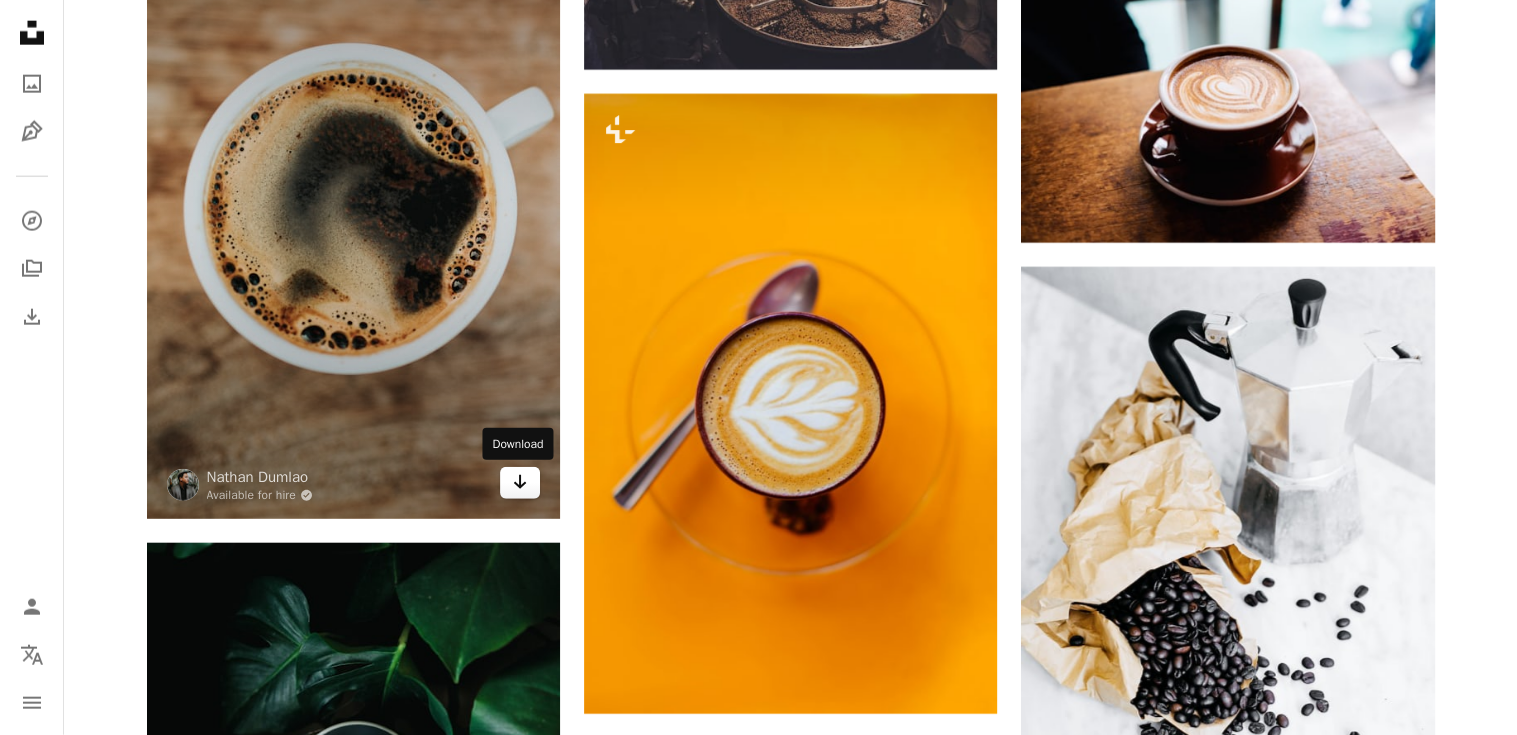 click on "Arrow pointing down" at bounding box center (520, 483) 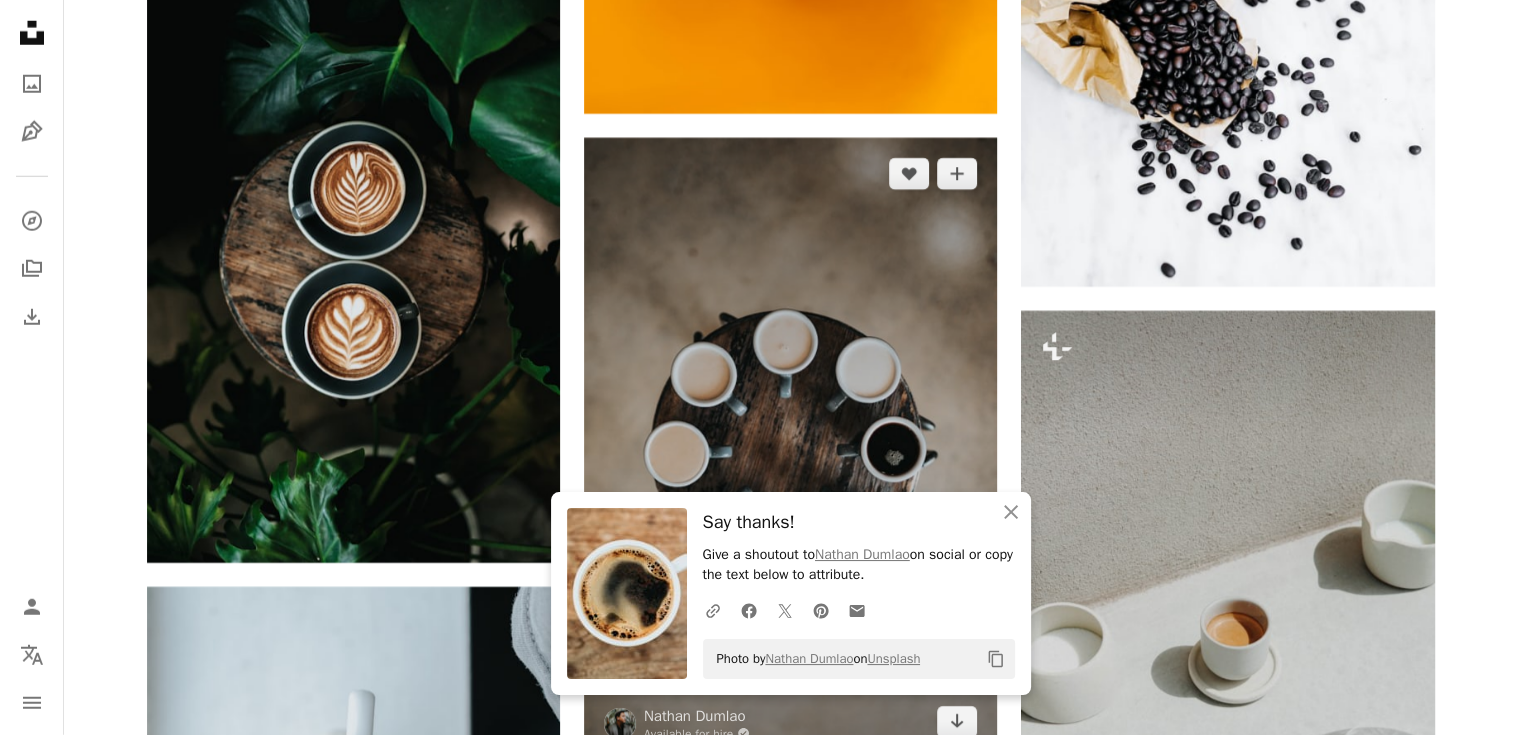 scroll, scrollTop: 5800, scrollLeft: 0, axis: vertical 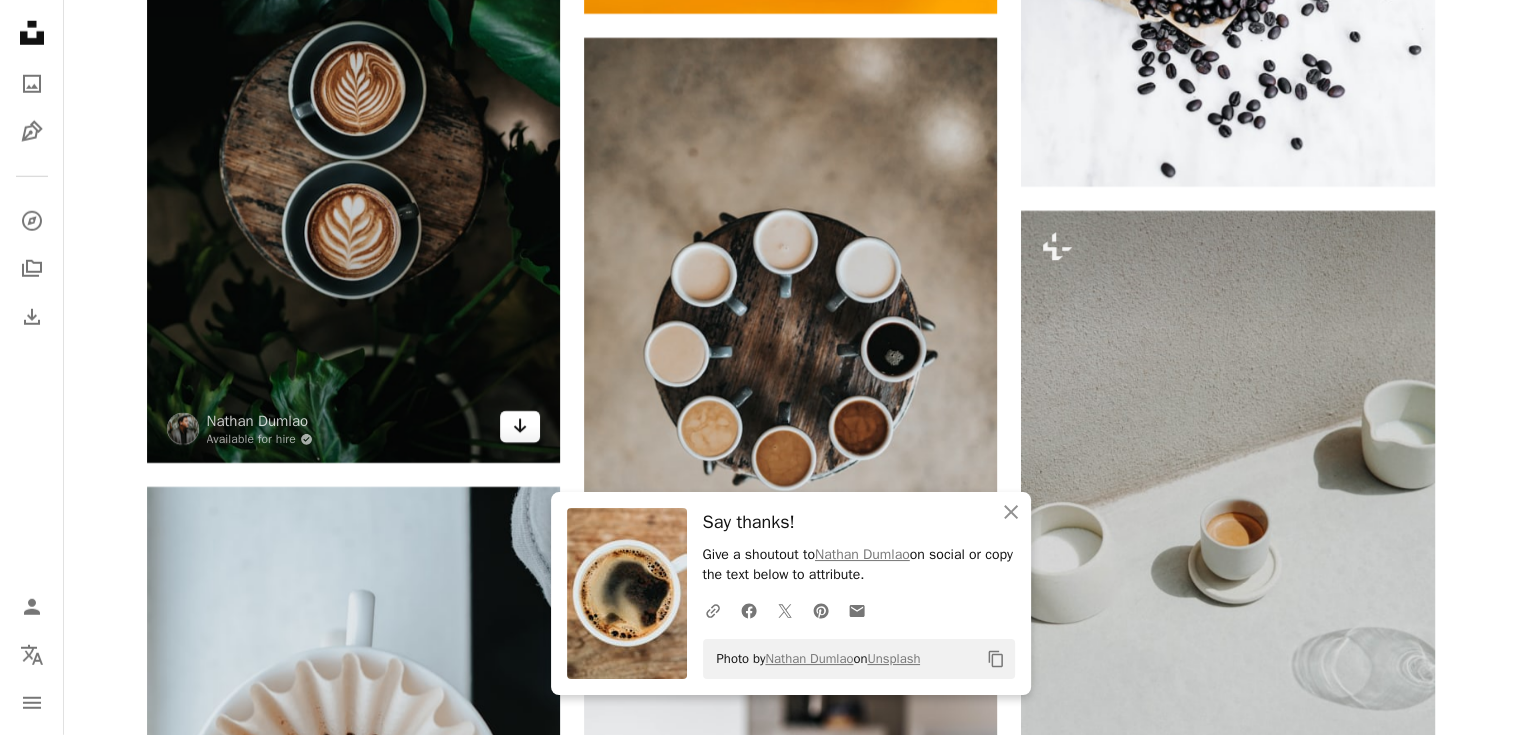 click on "Arrow pointing down" 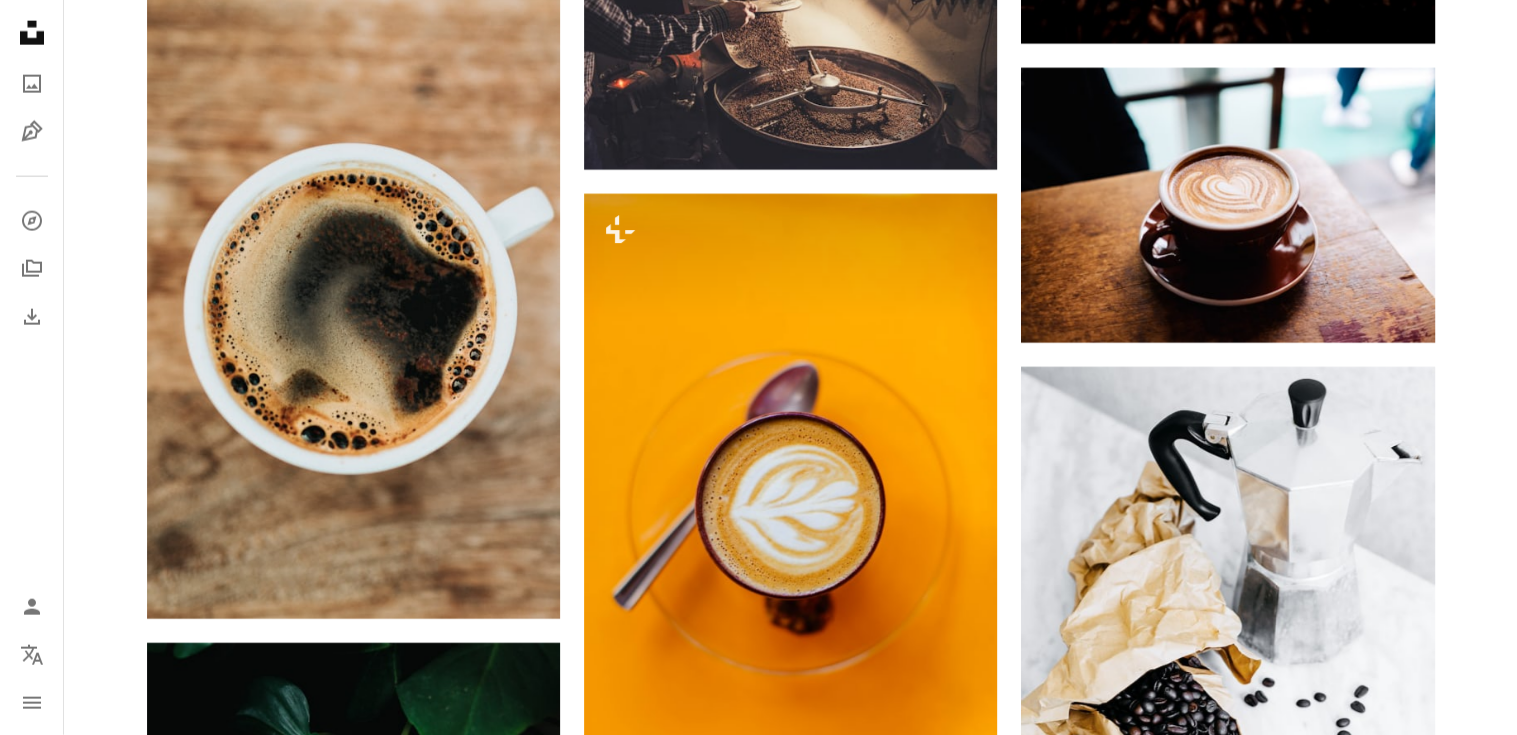 scroll, scrollTop: 5300, scrollLeft: 0, axis: vertical 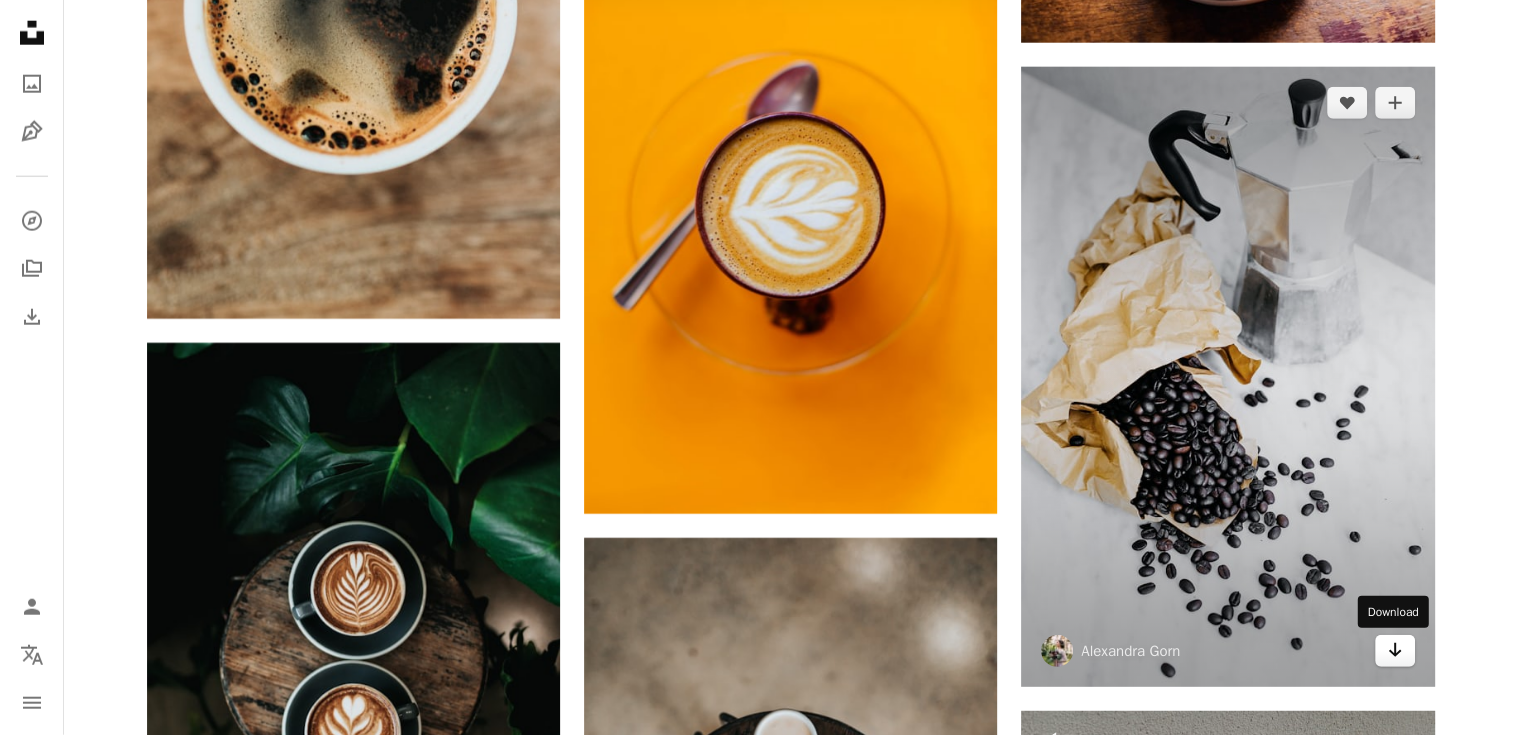 click on "Arrow pointing down" at bounding box center (1395, 651) 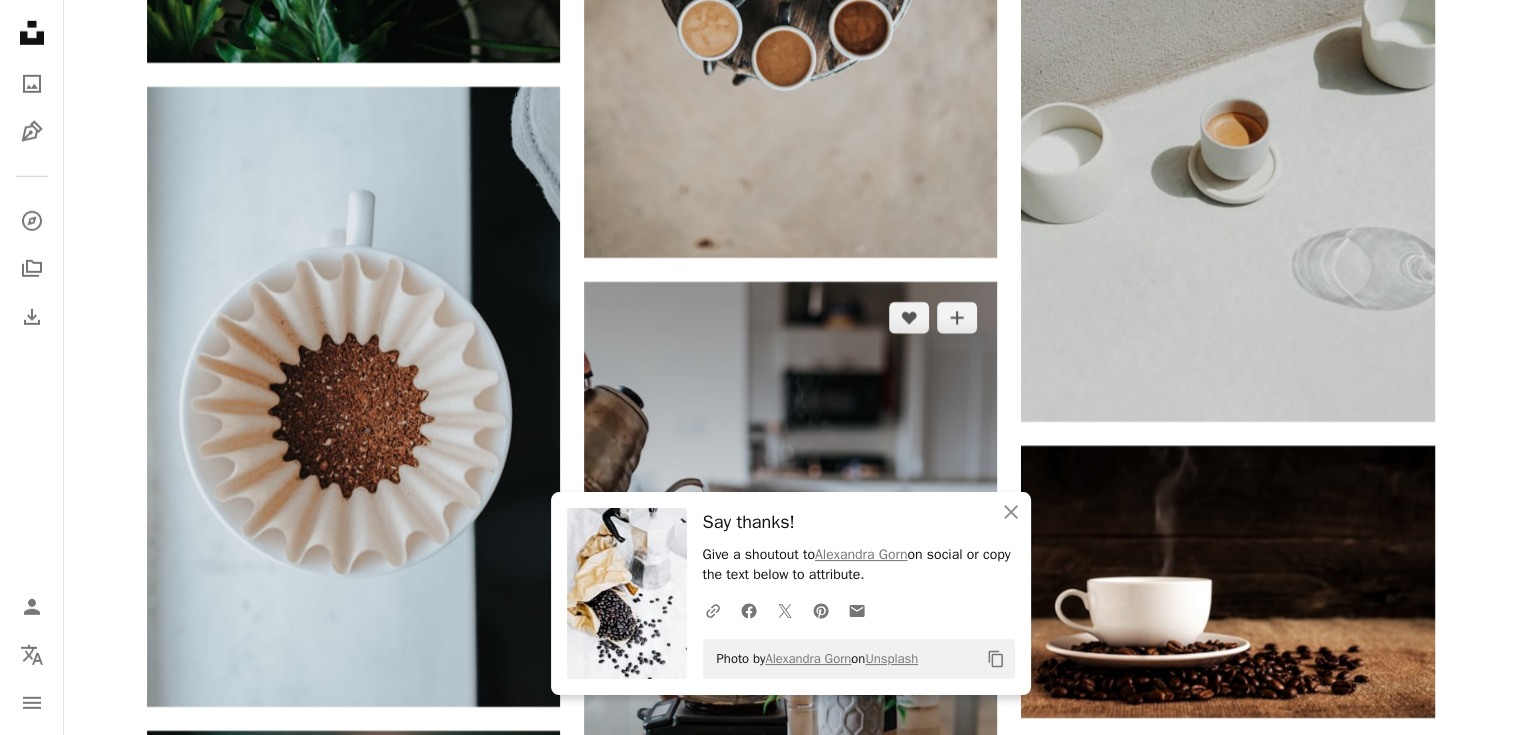 scroll, scrollTop: 6000, scrollLeft: 0, axis: vertical 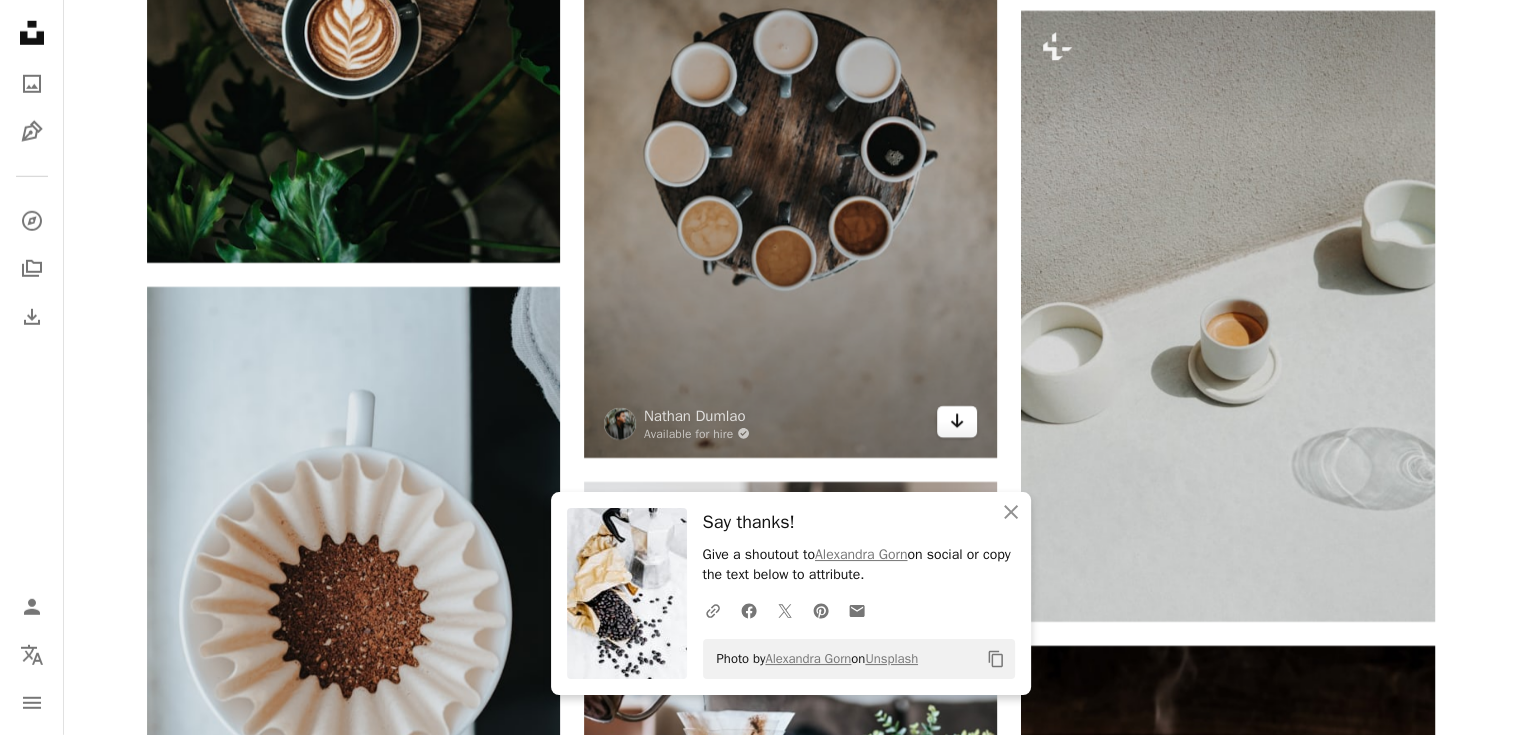 click 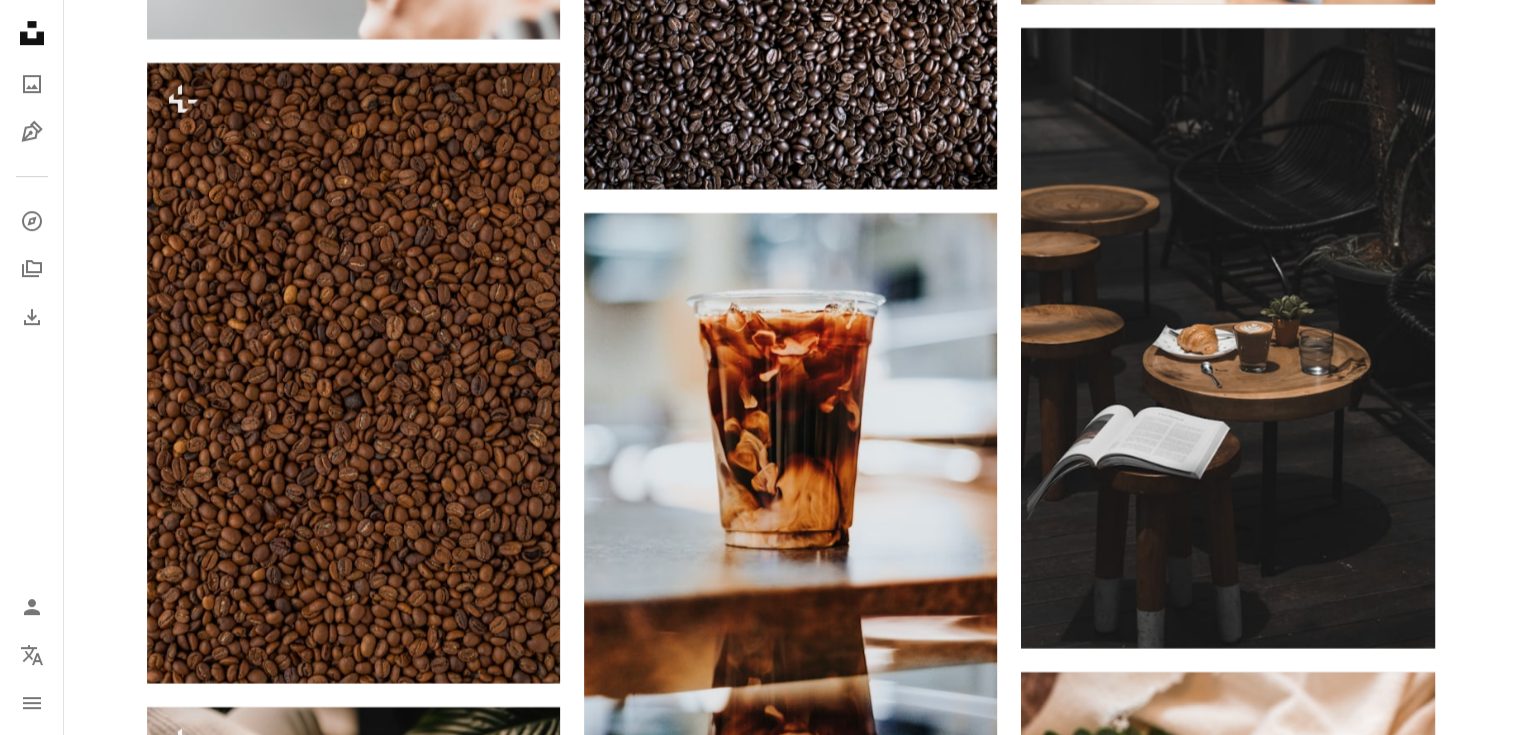 scroll, scrollTop: 9000, scrollLeft: 0, axis: vertical 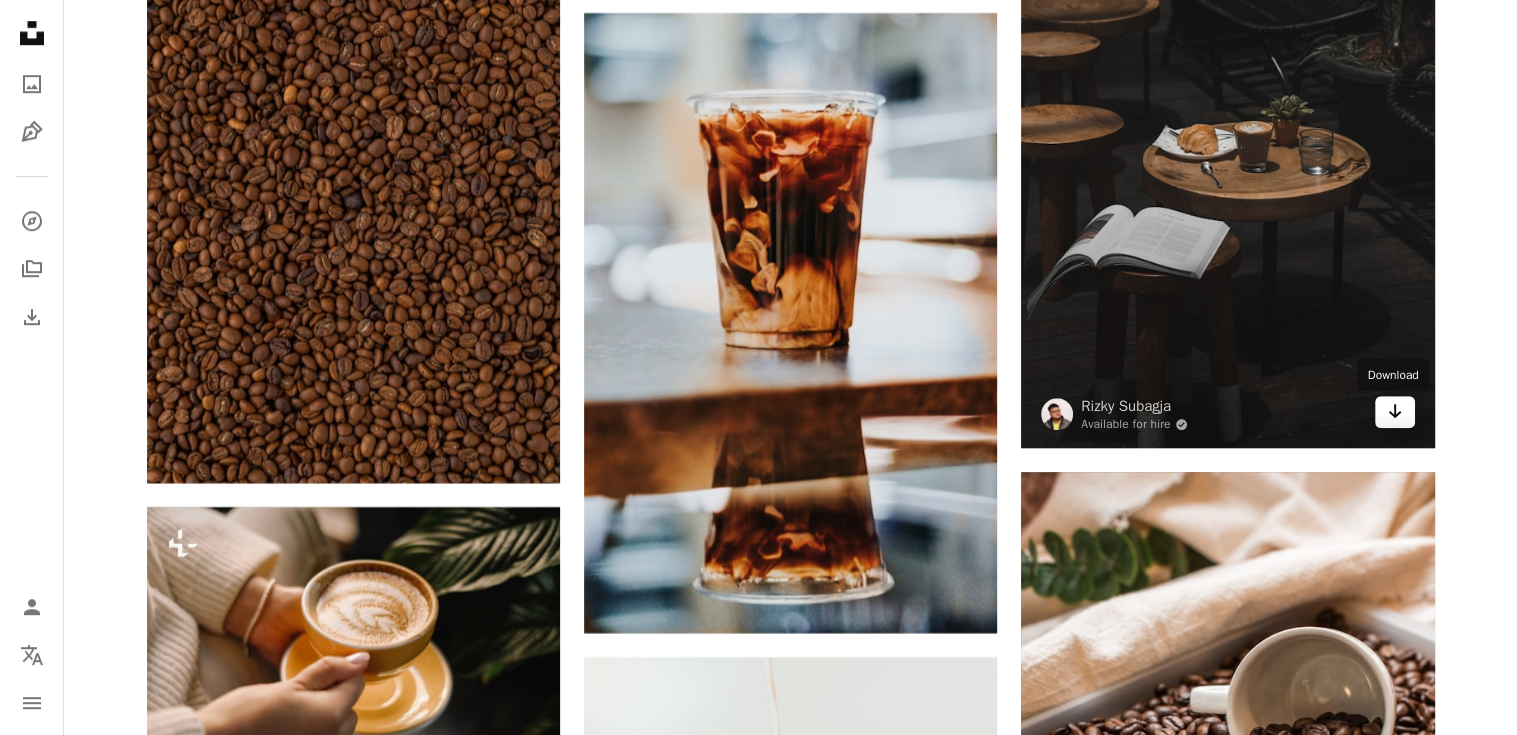 click 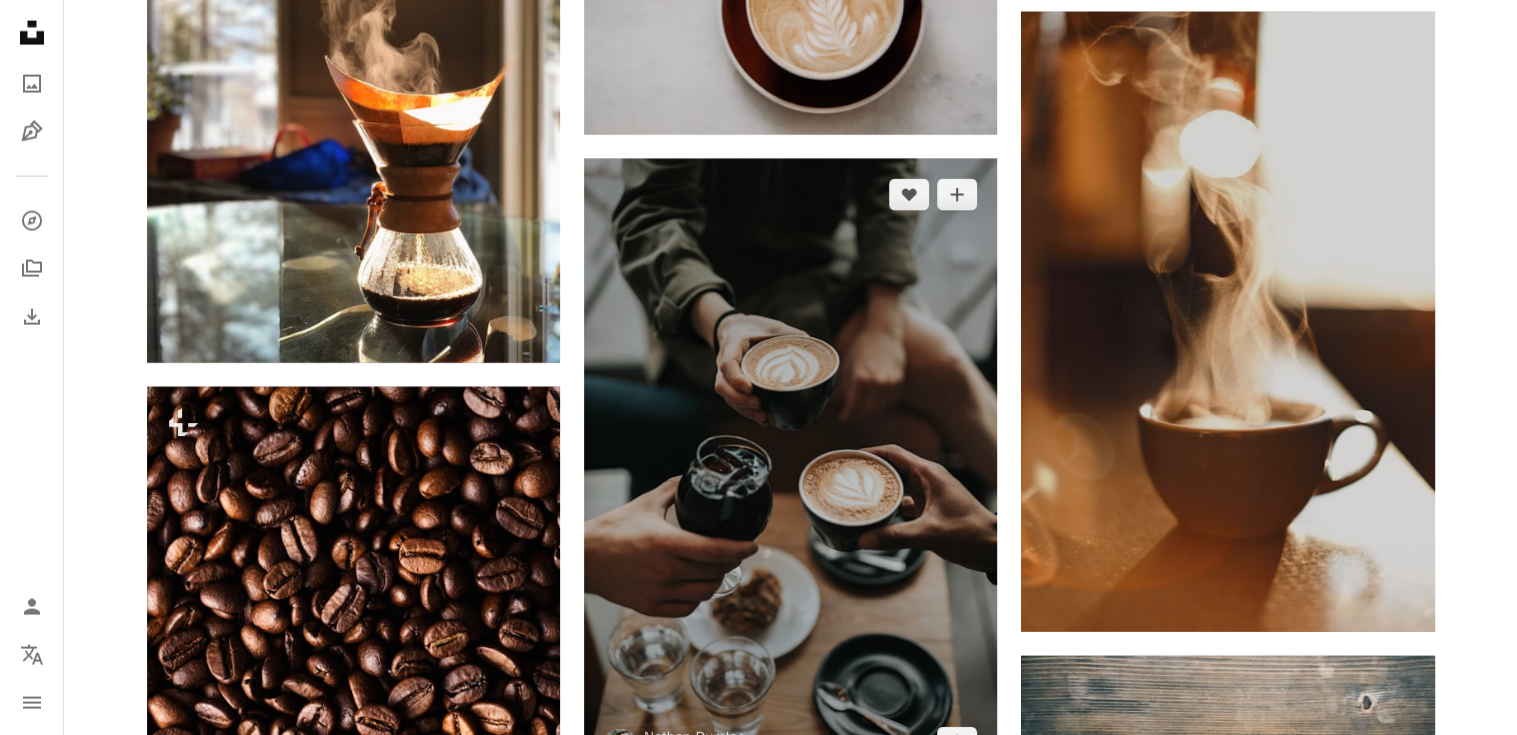scroll, scrollTop: 12500, scrollLeft: 0, axis: vertical 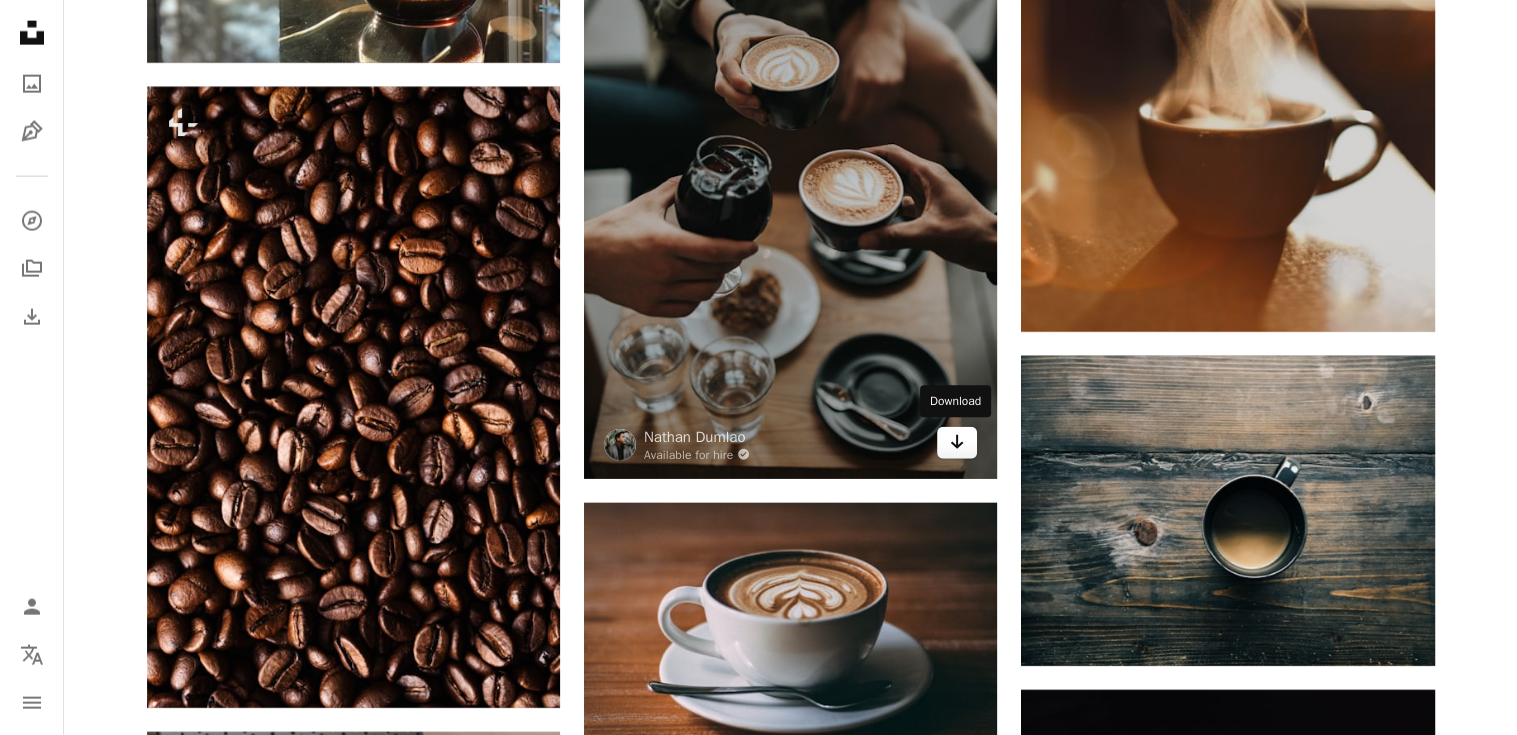 click on "Arrow pointing down" 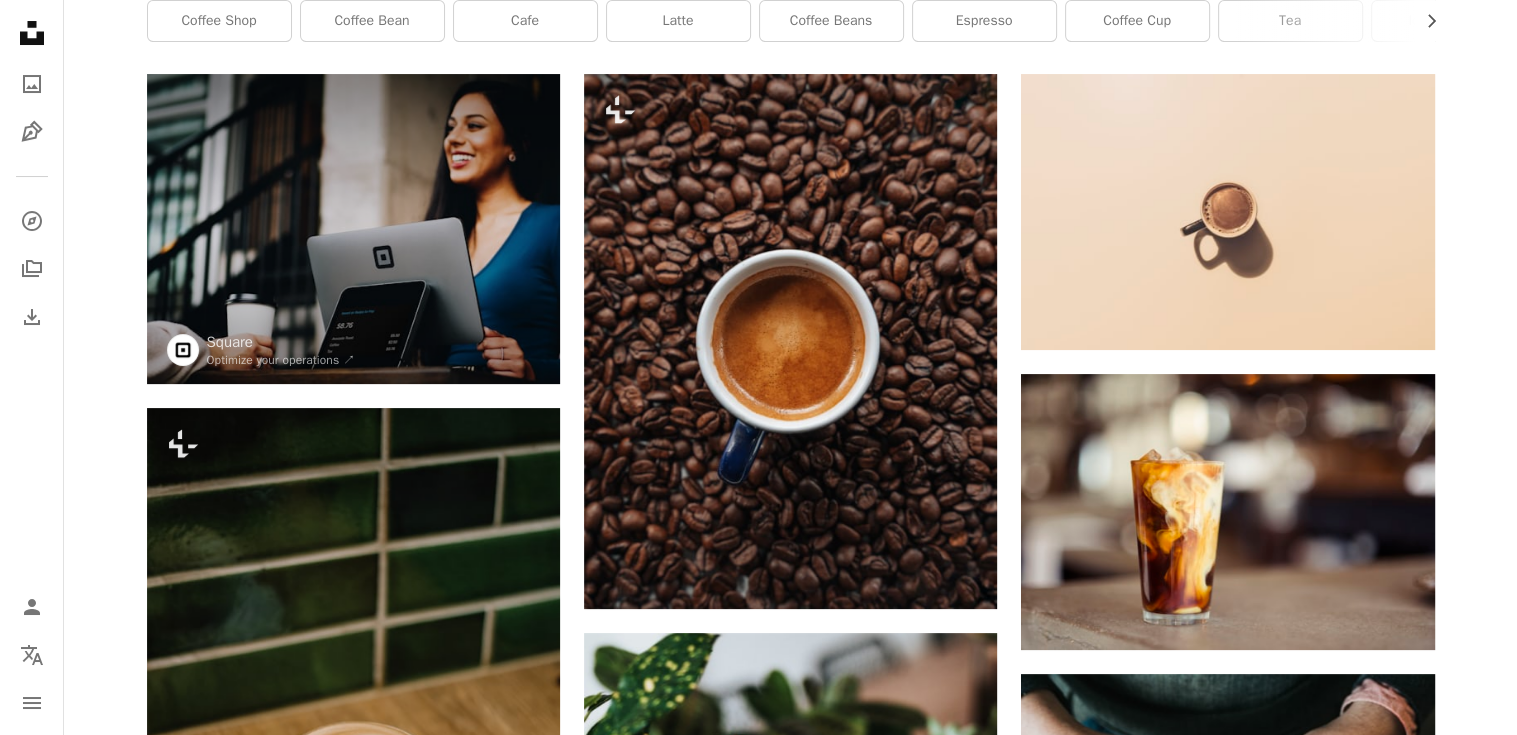 scroll, scrollTop: 0, scrollLeft: 0, axis: both 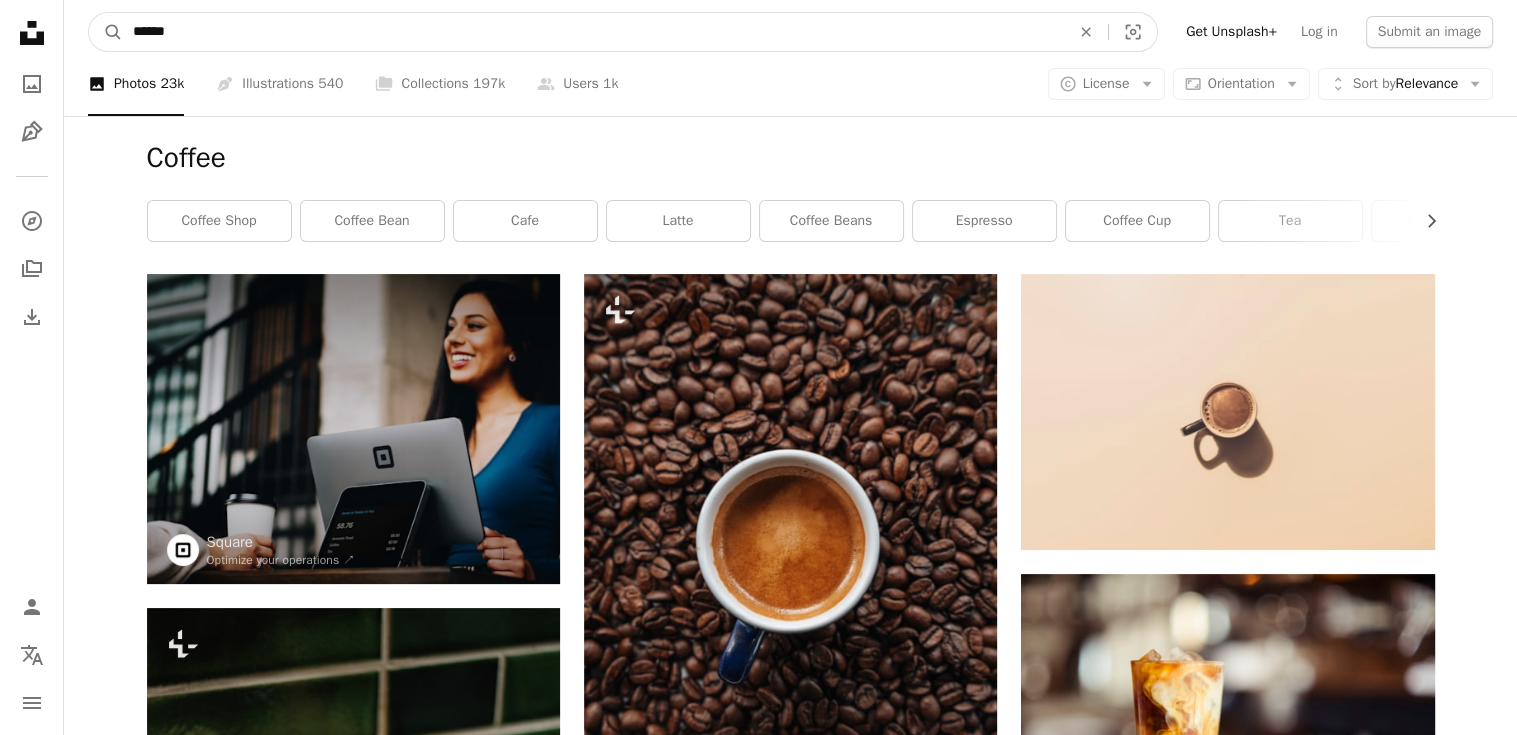 click on "******" at bounding box center [593, 32] 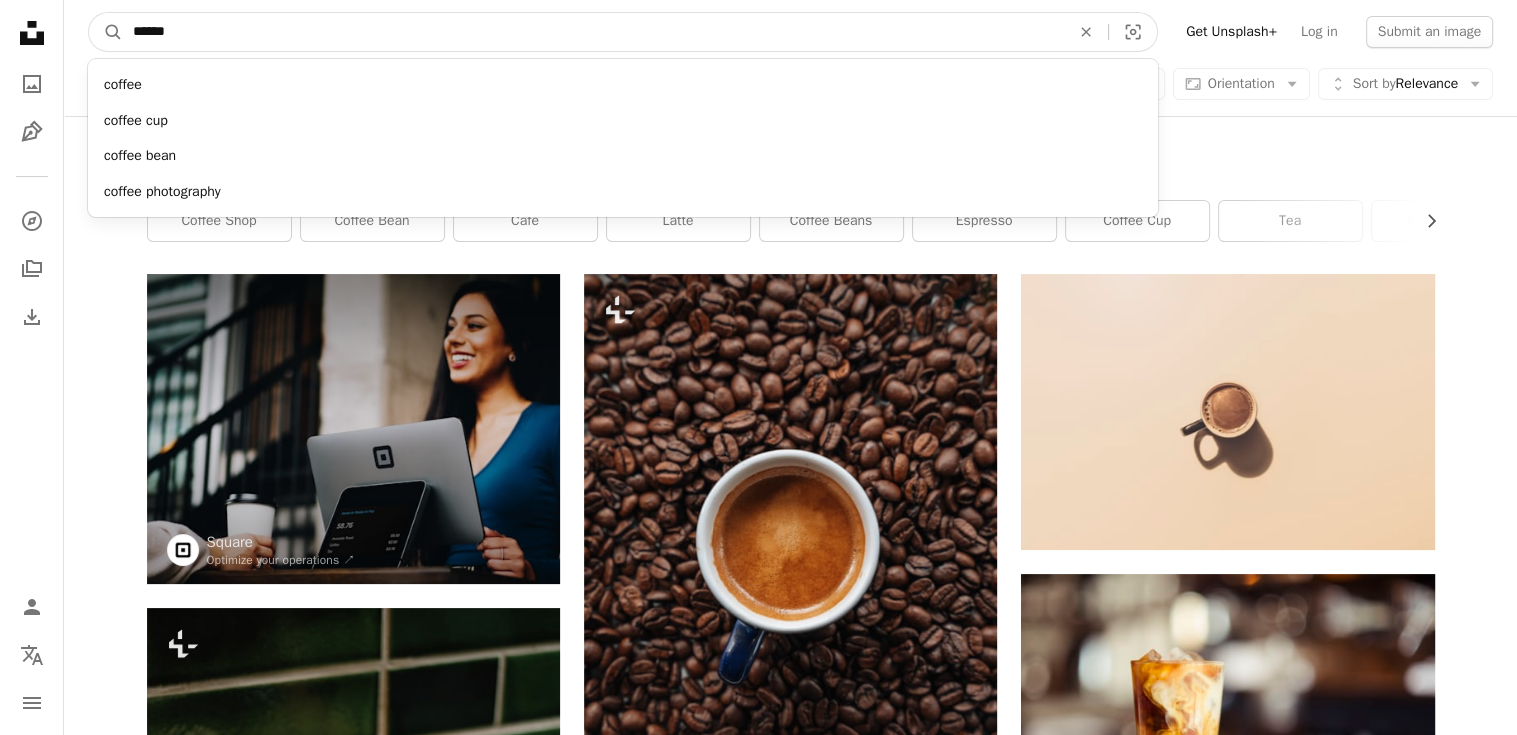 type on "*******" 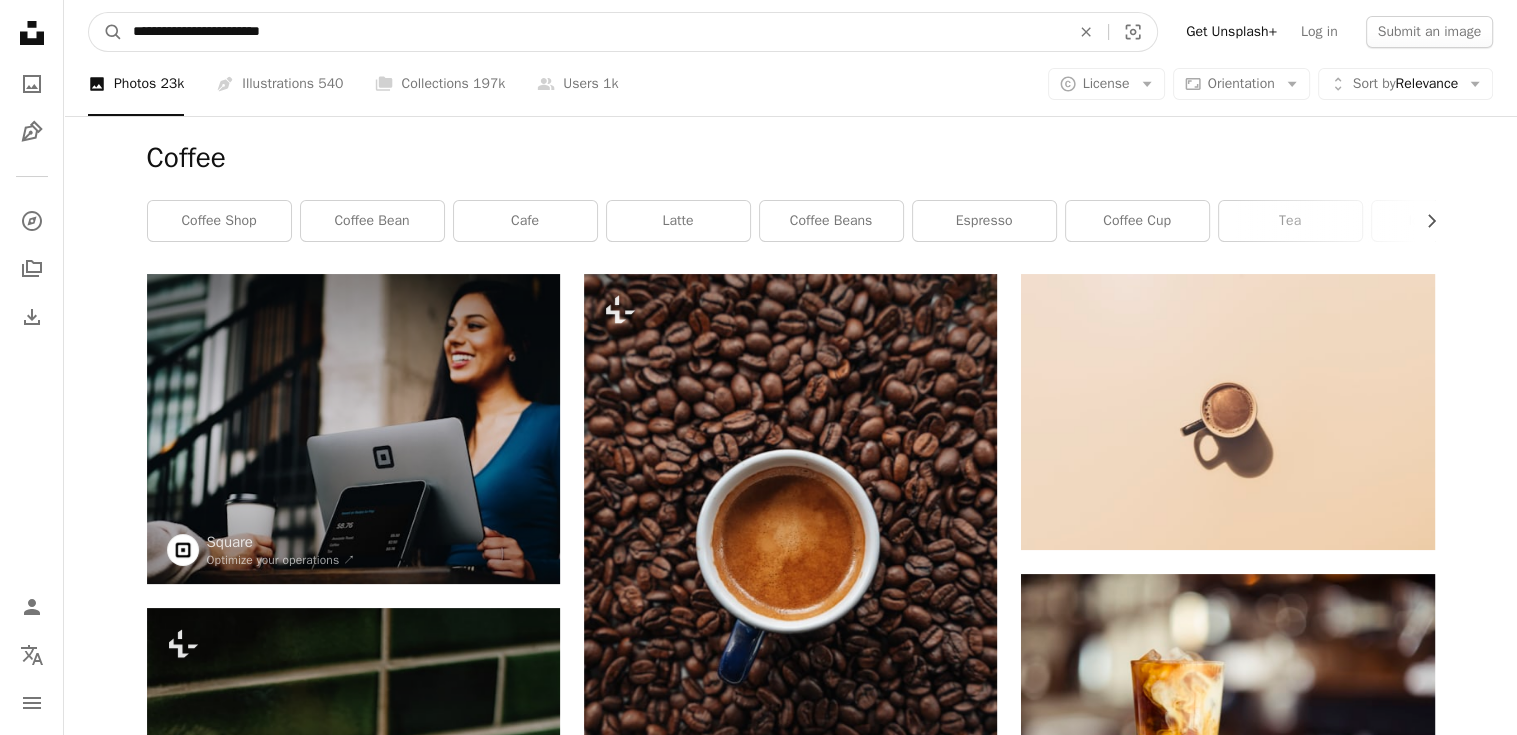 type on "**********" 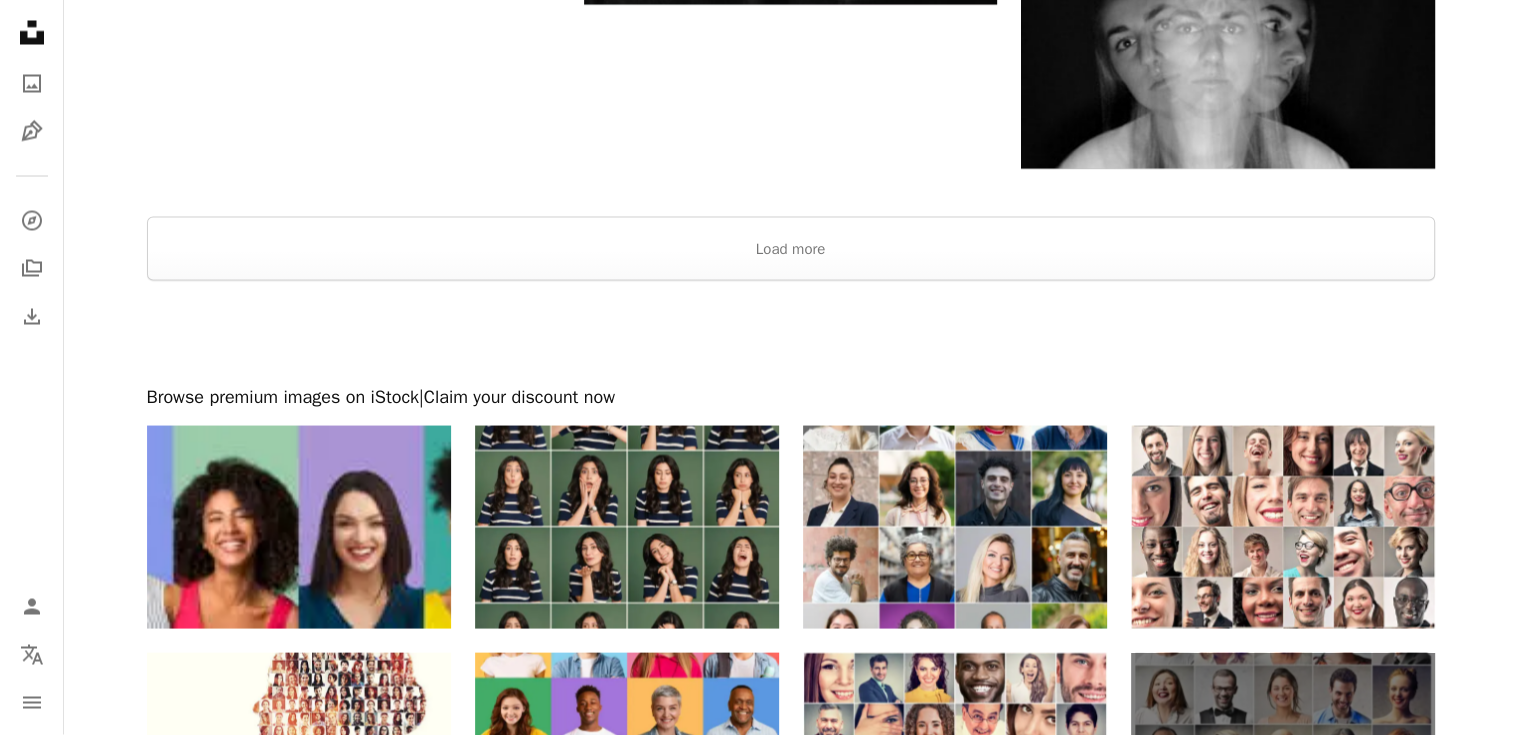 scroll, scrollTop: 4150, scrollLeft: 0, axis: vertical 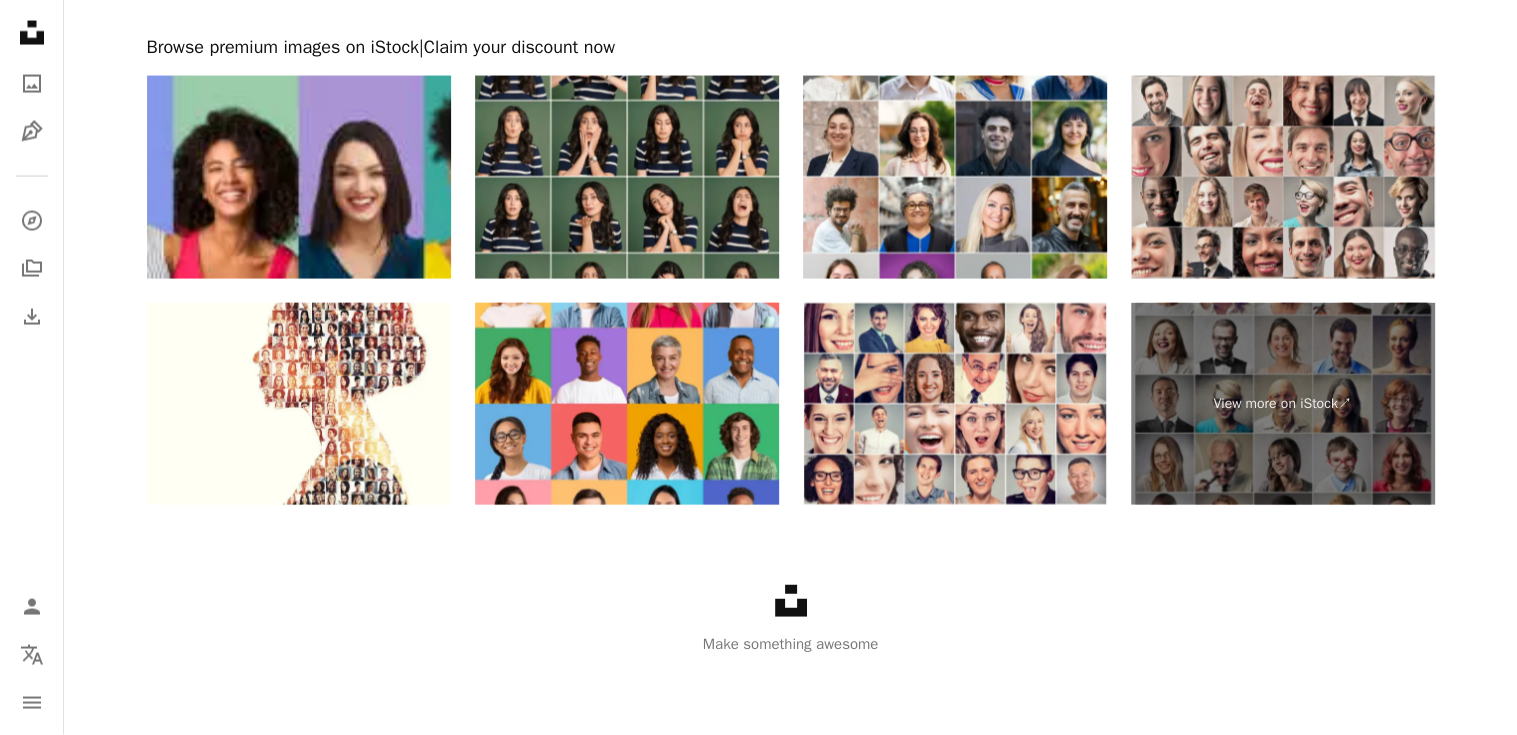 click at bounding box center (1283, 177) 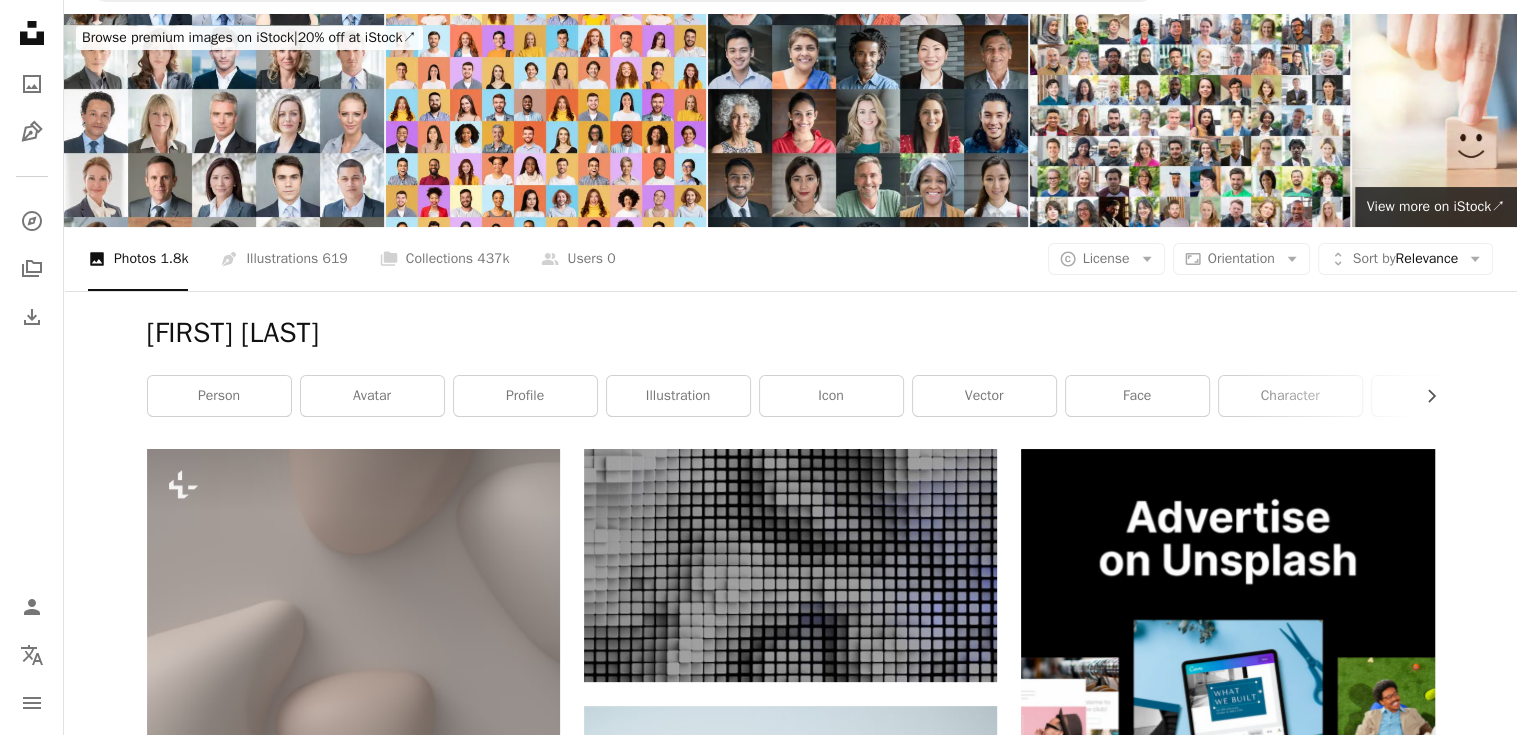 scroll, scrollTop: 0, scrollLeft: 0, axis: both 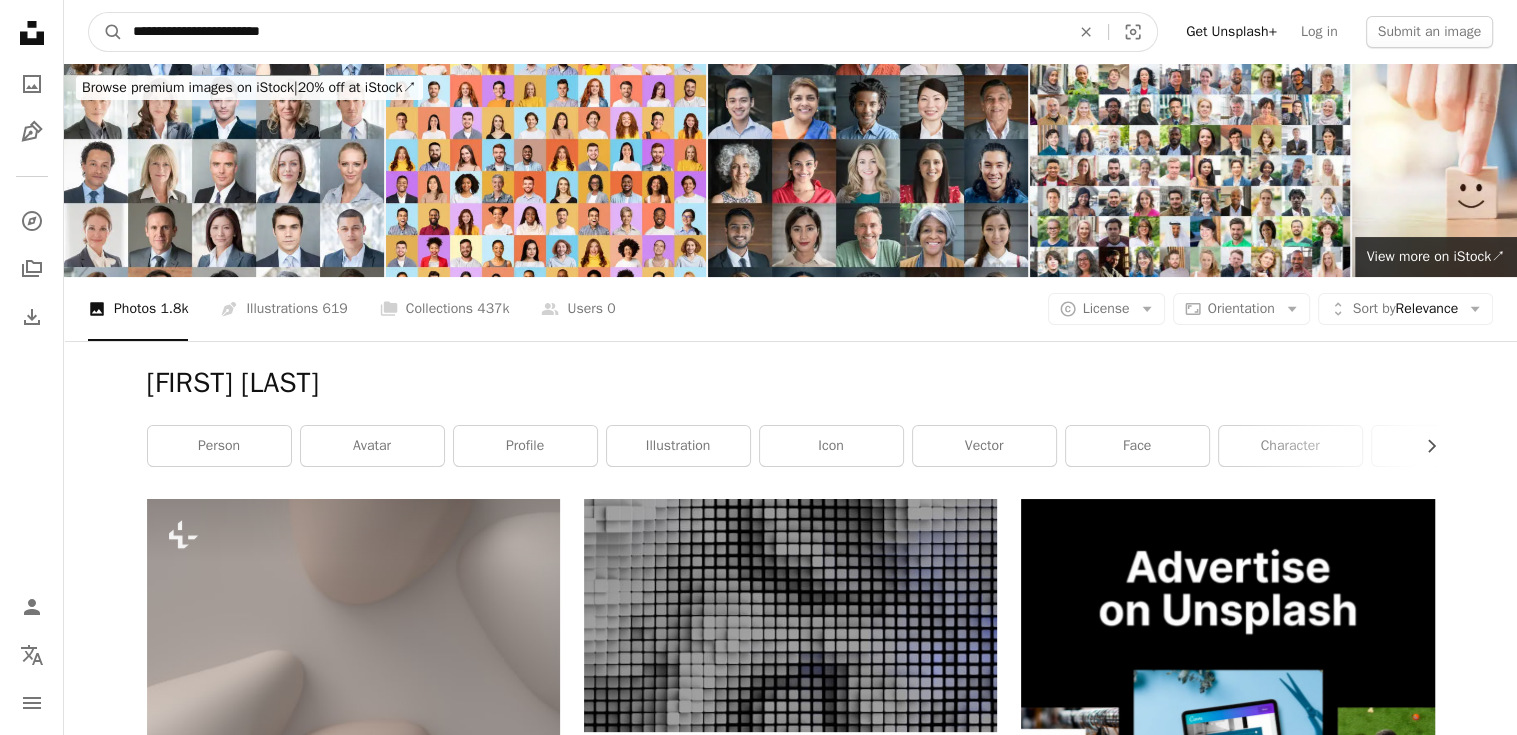click on "**********" at bounding box center (593, 32) 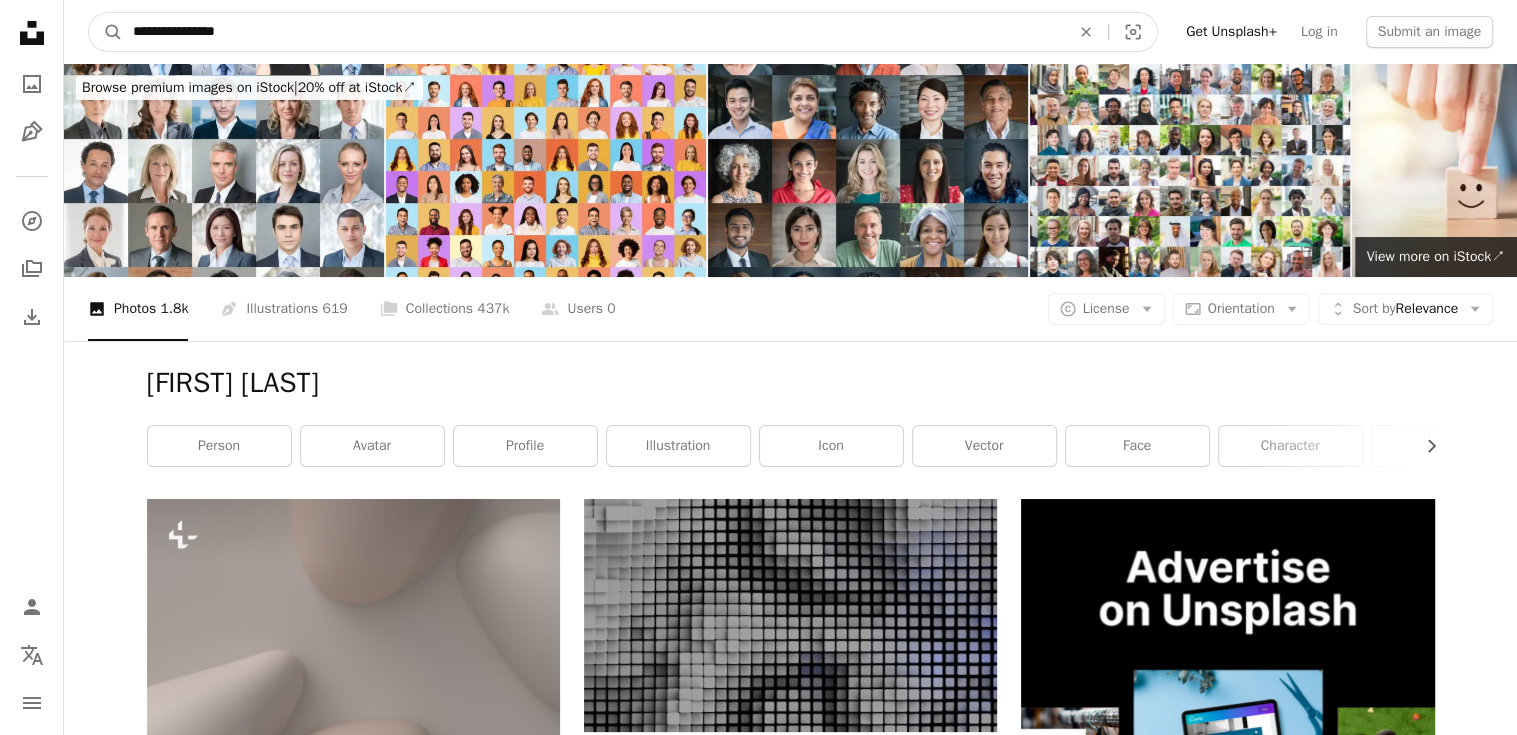 type on "**********" 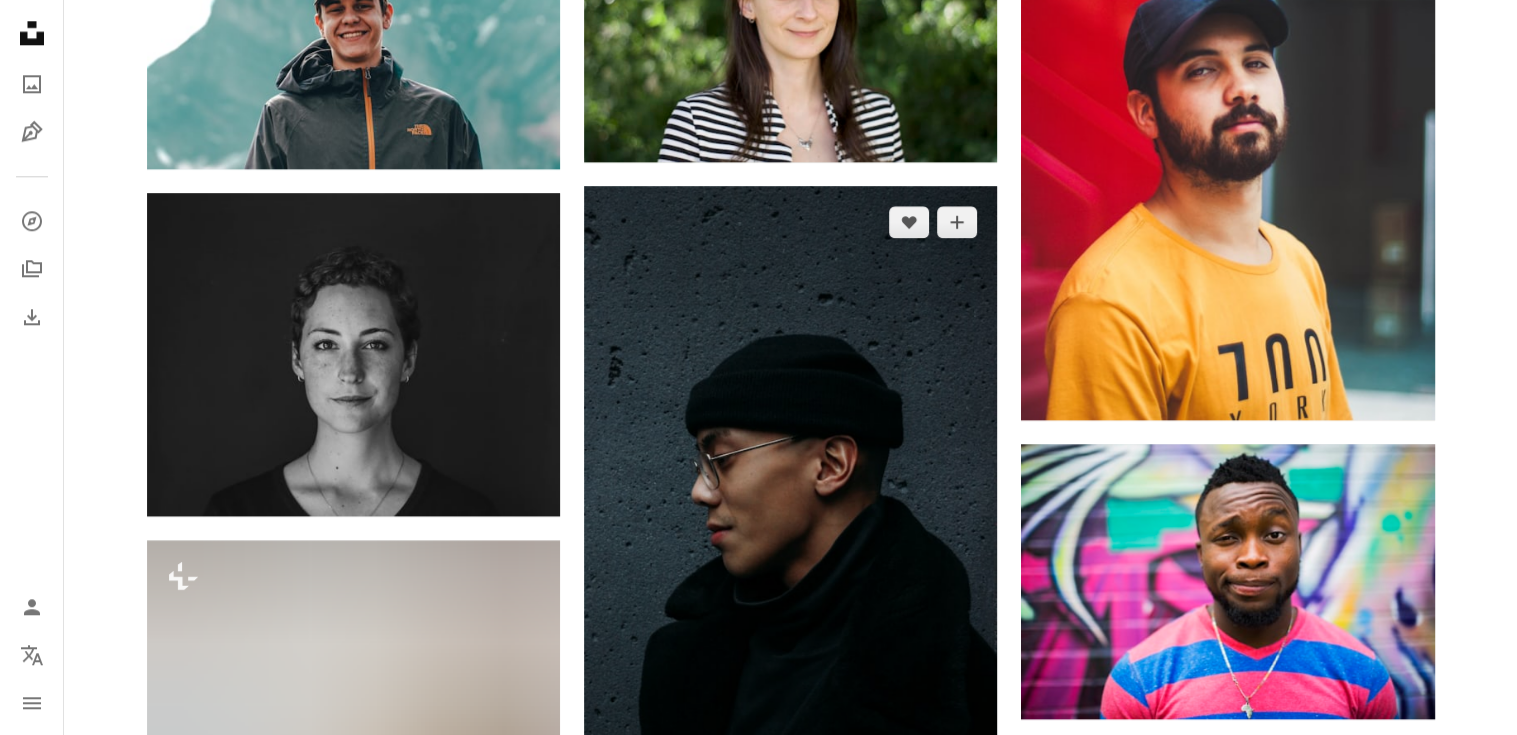 scroll, scrollTop: 2400, scrollLeft: 0, axis: vertical 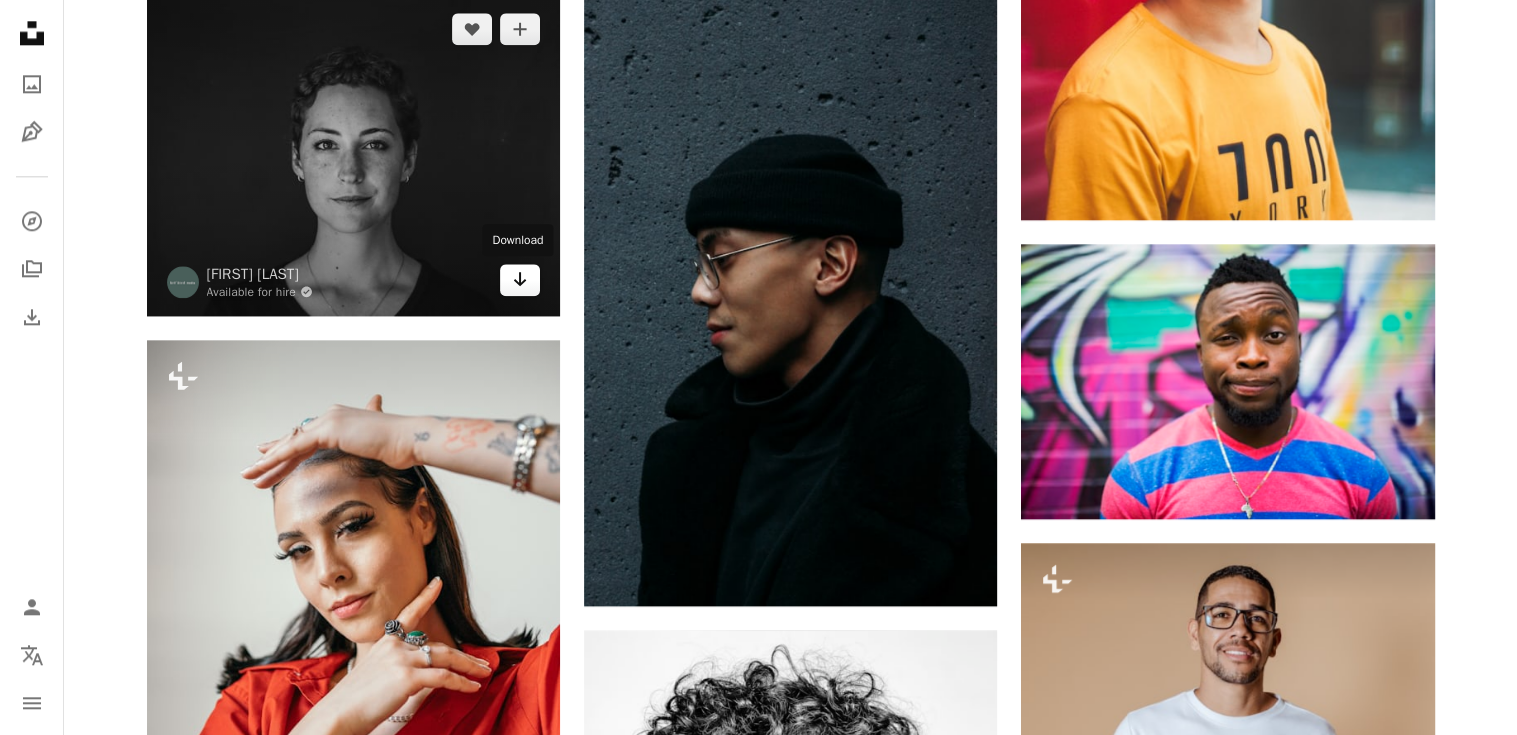 click 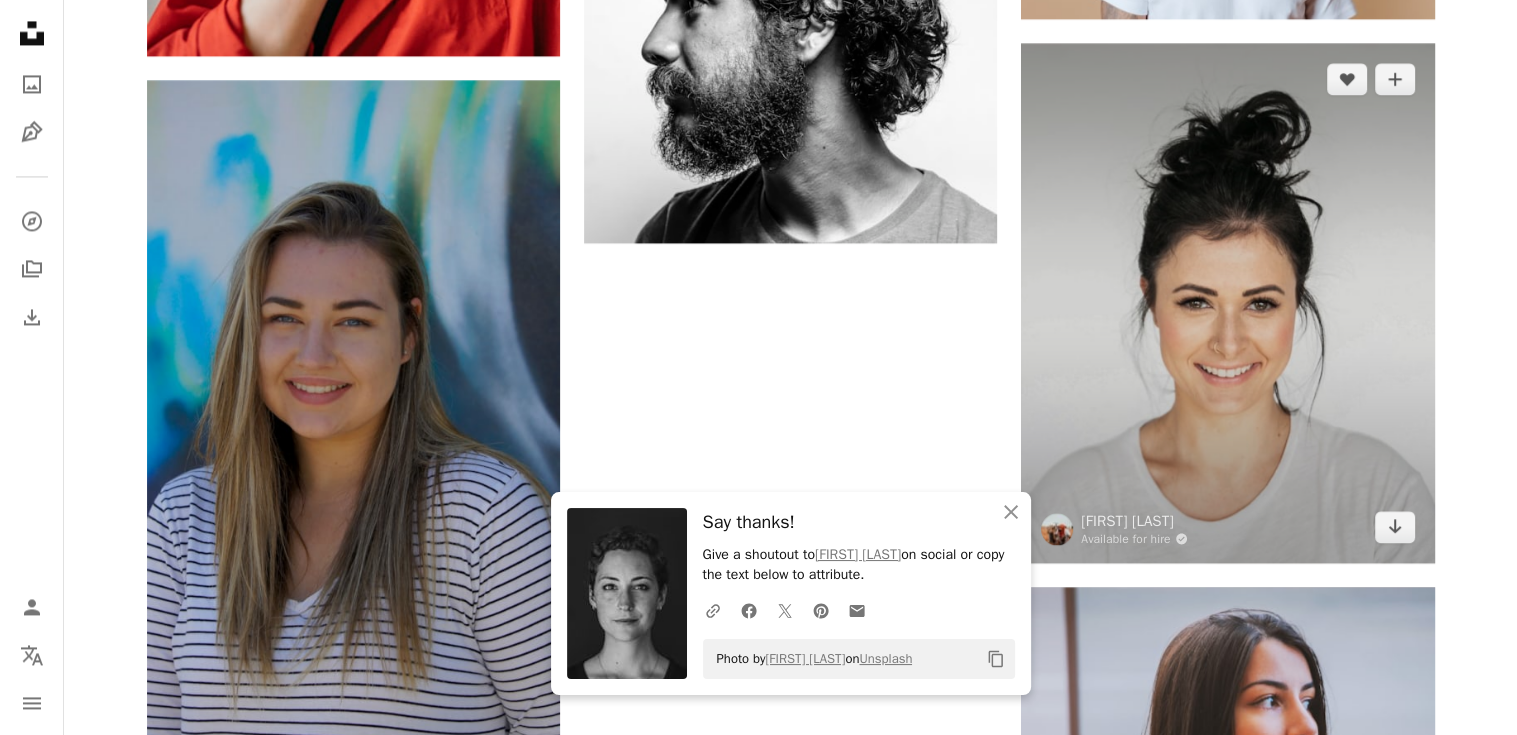 scroll, scrollTop: 3400, scrollLeft: 0, axis: vertical 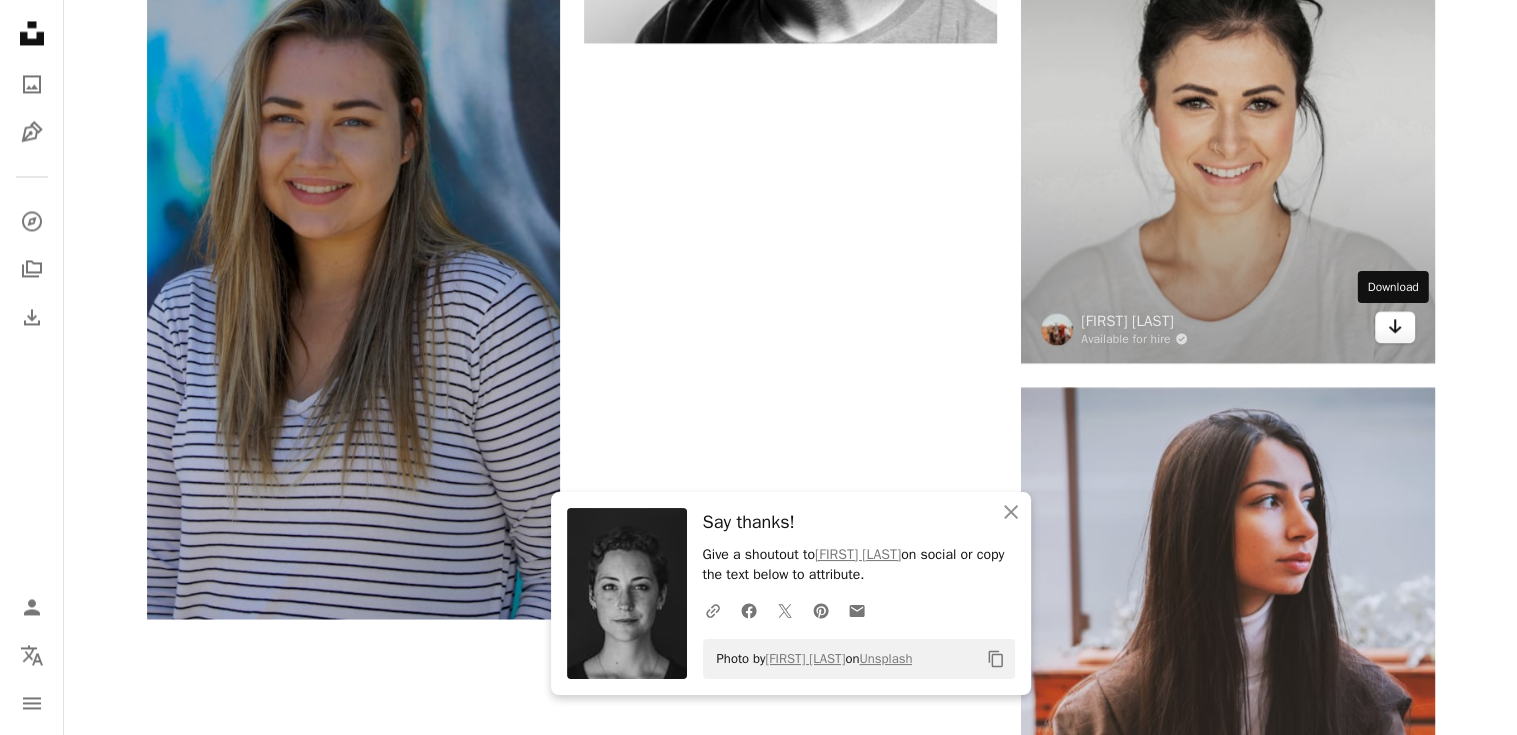 click on "Arrow pointing down" 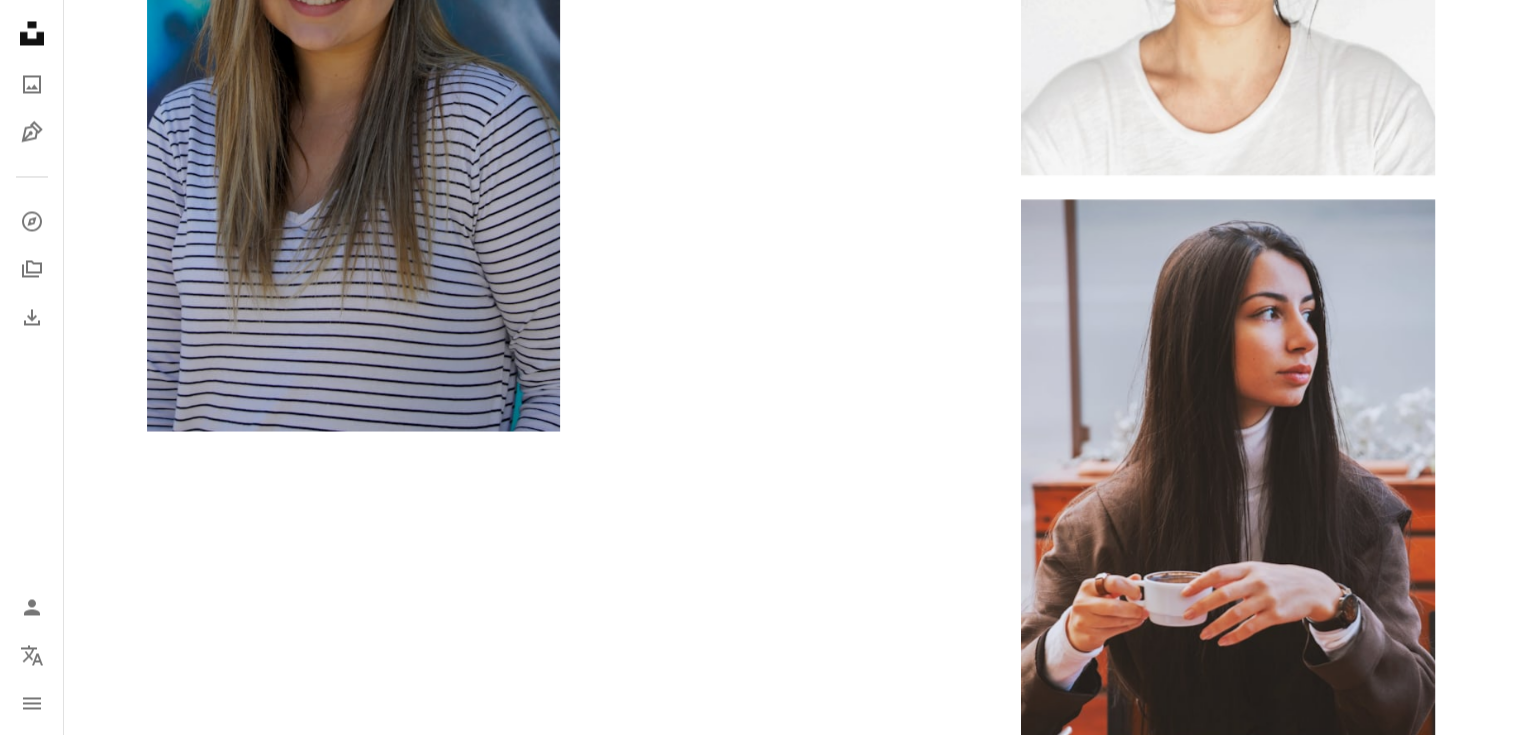 scroll, scrollTop: 4088, scrollLeft: 0, axis: vertical 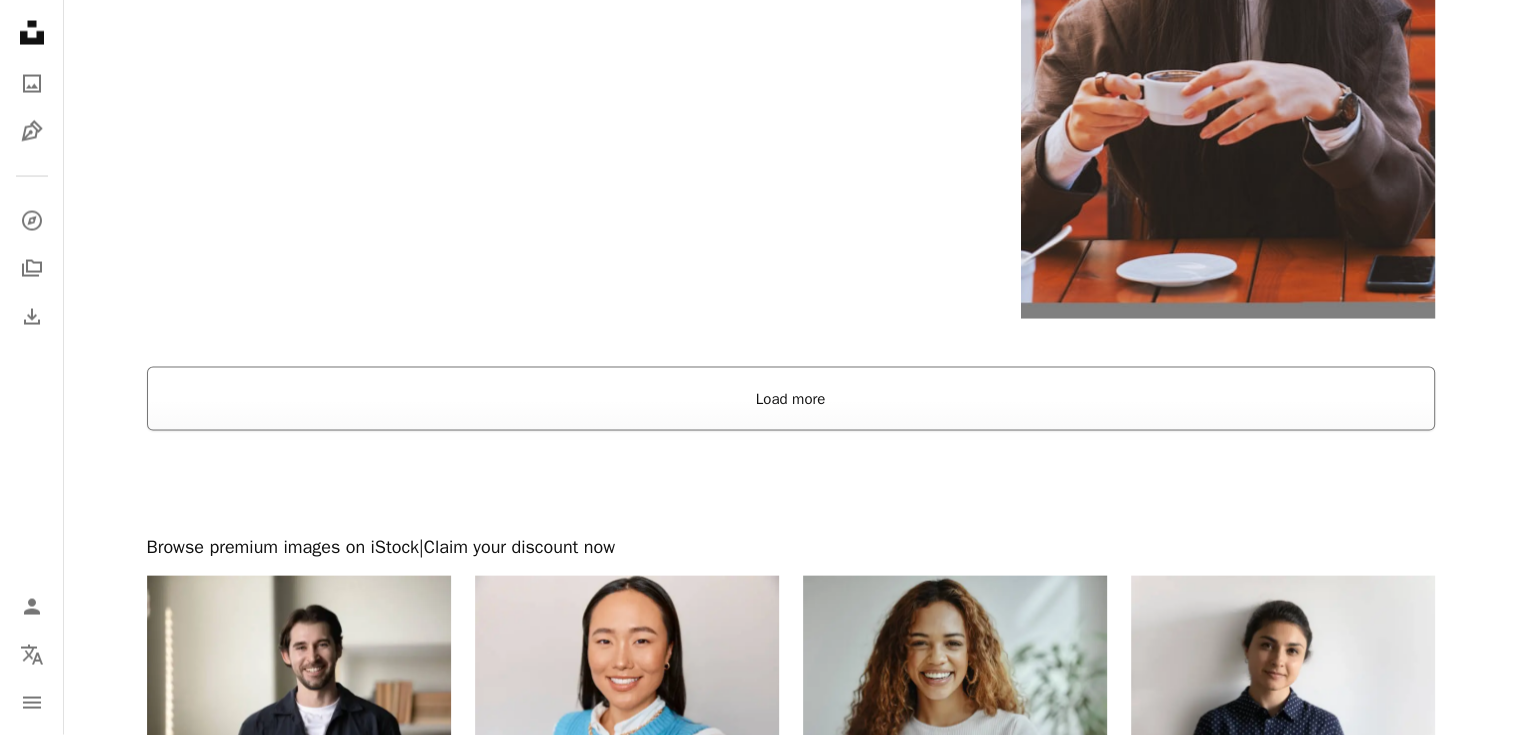 click on "Load more" at bounding box center [791, 399] 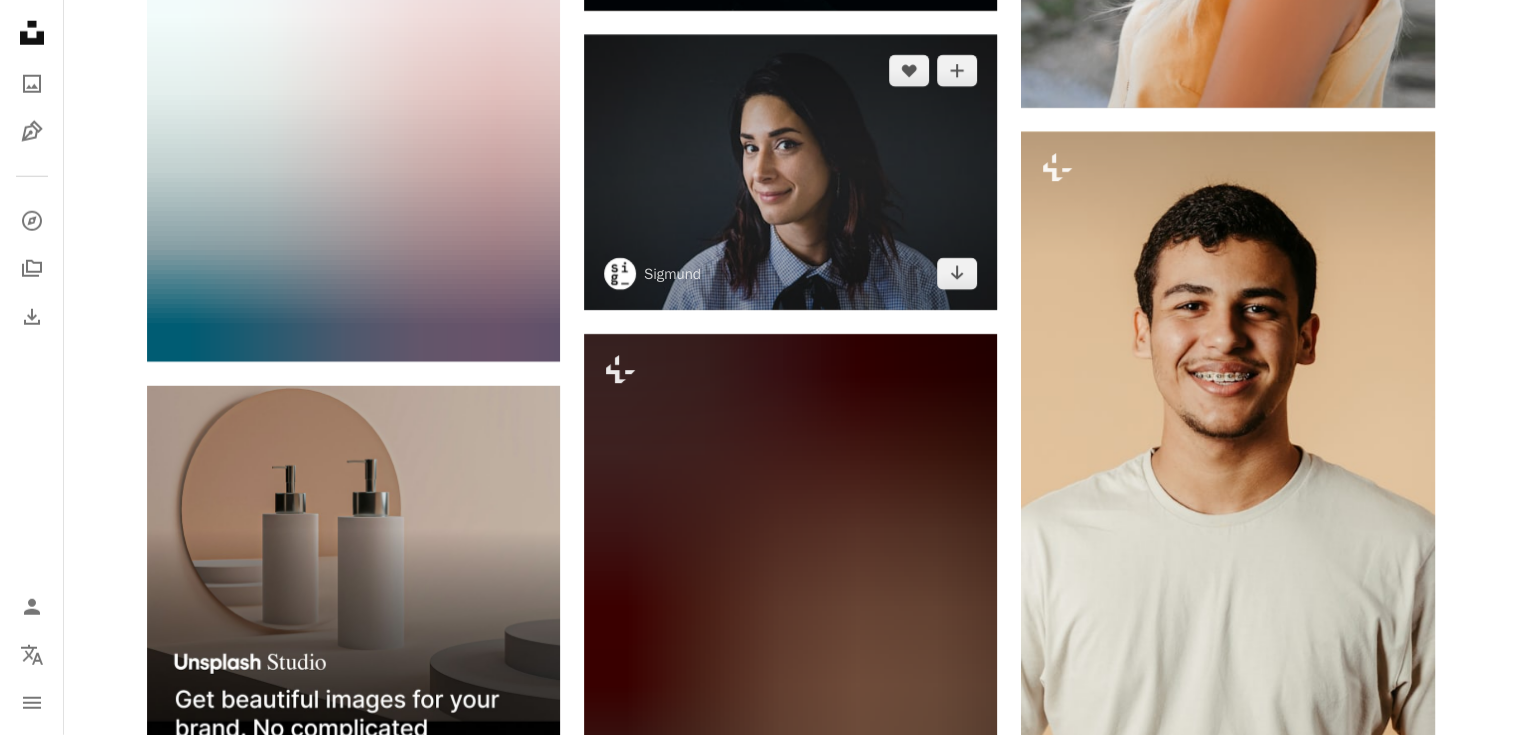 scroll, scrollTop: 5288, scrollLeft: 0, axis: vertical 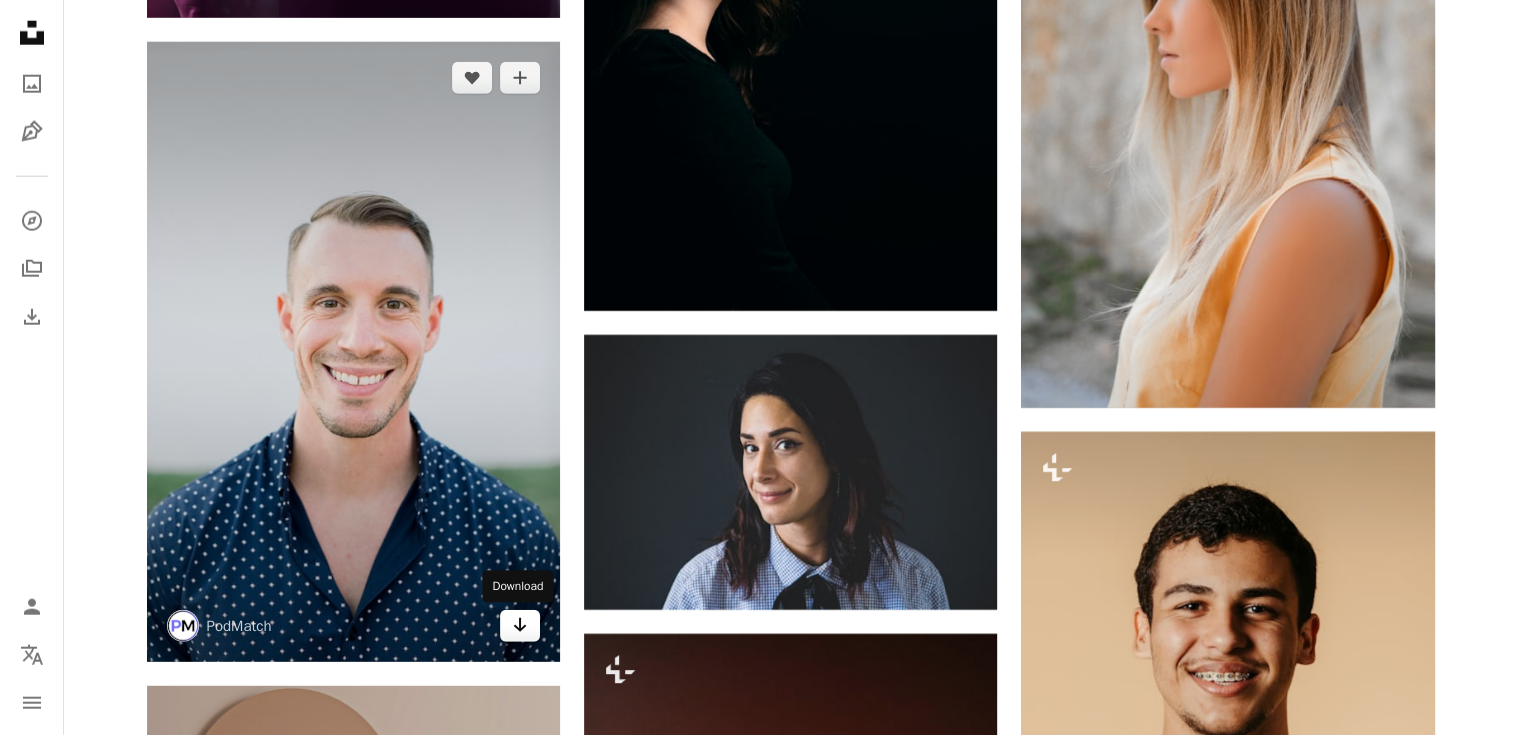 click on "Arrow pointing down" at bounding box center [520, 626] 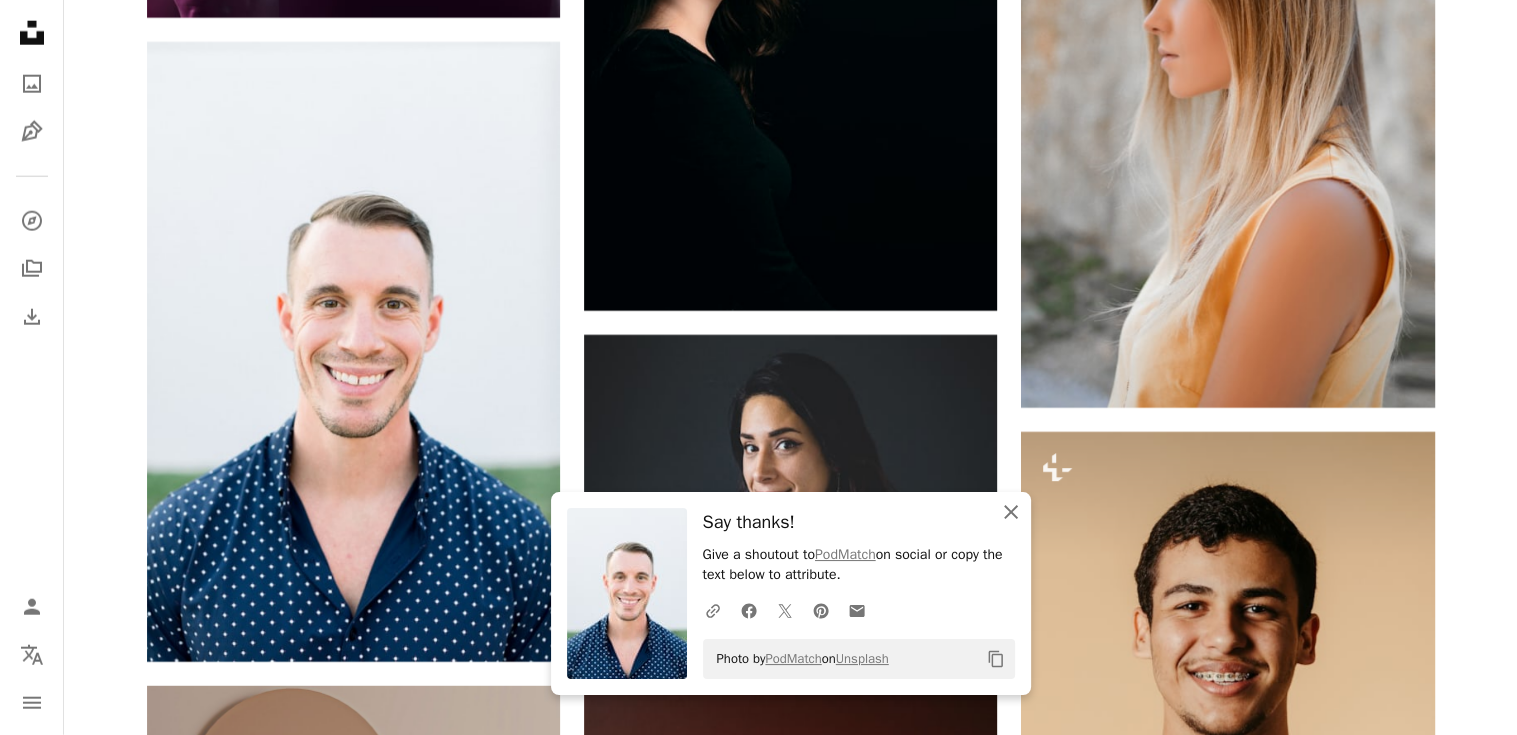 click on "An X shape" 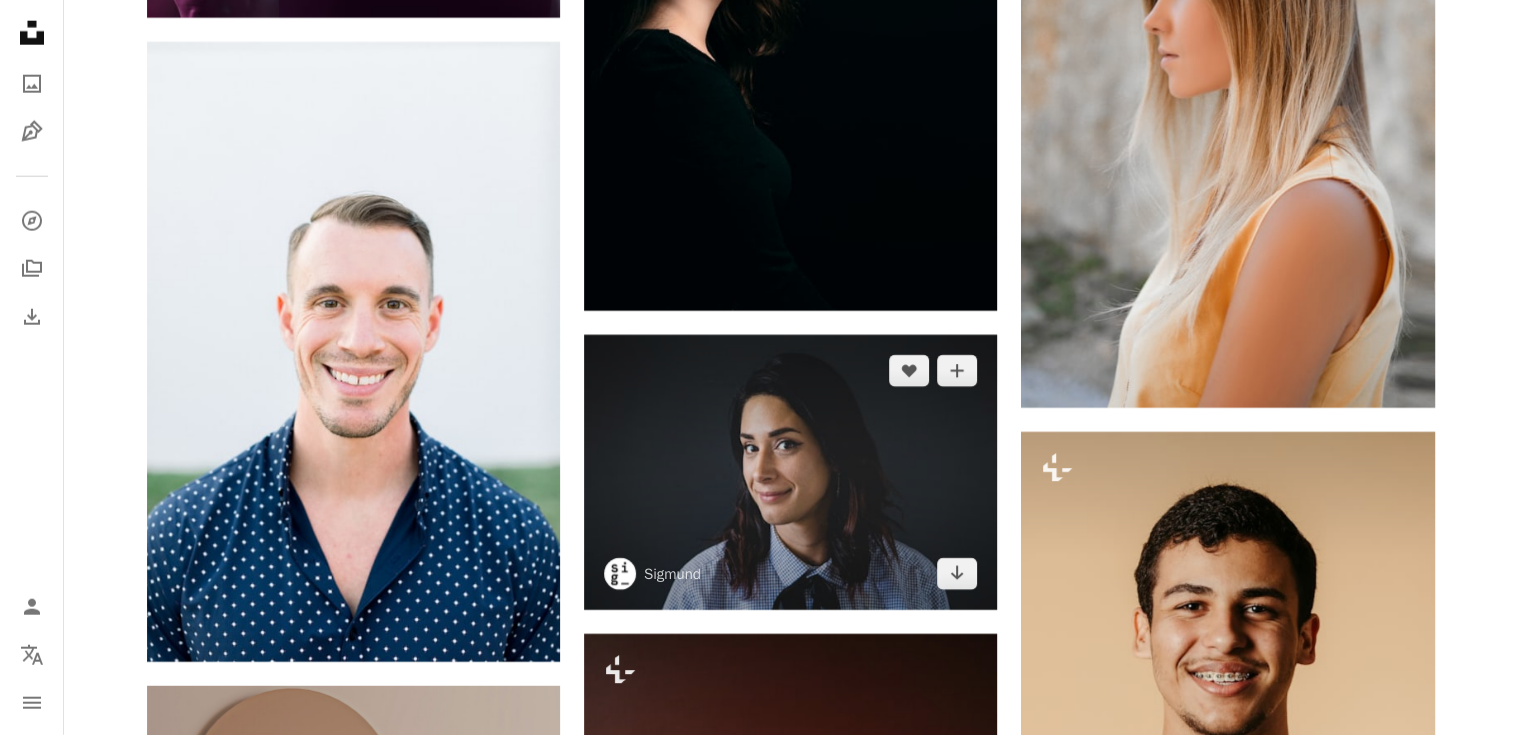 scroll, scrollTop: 5388, scrollLeft: 0, axis: vertical 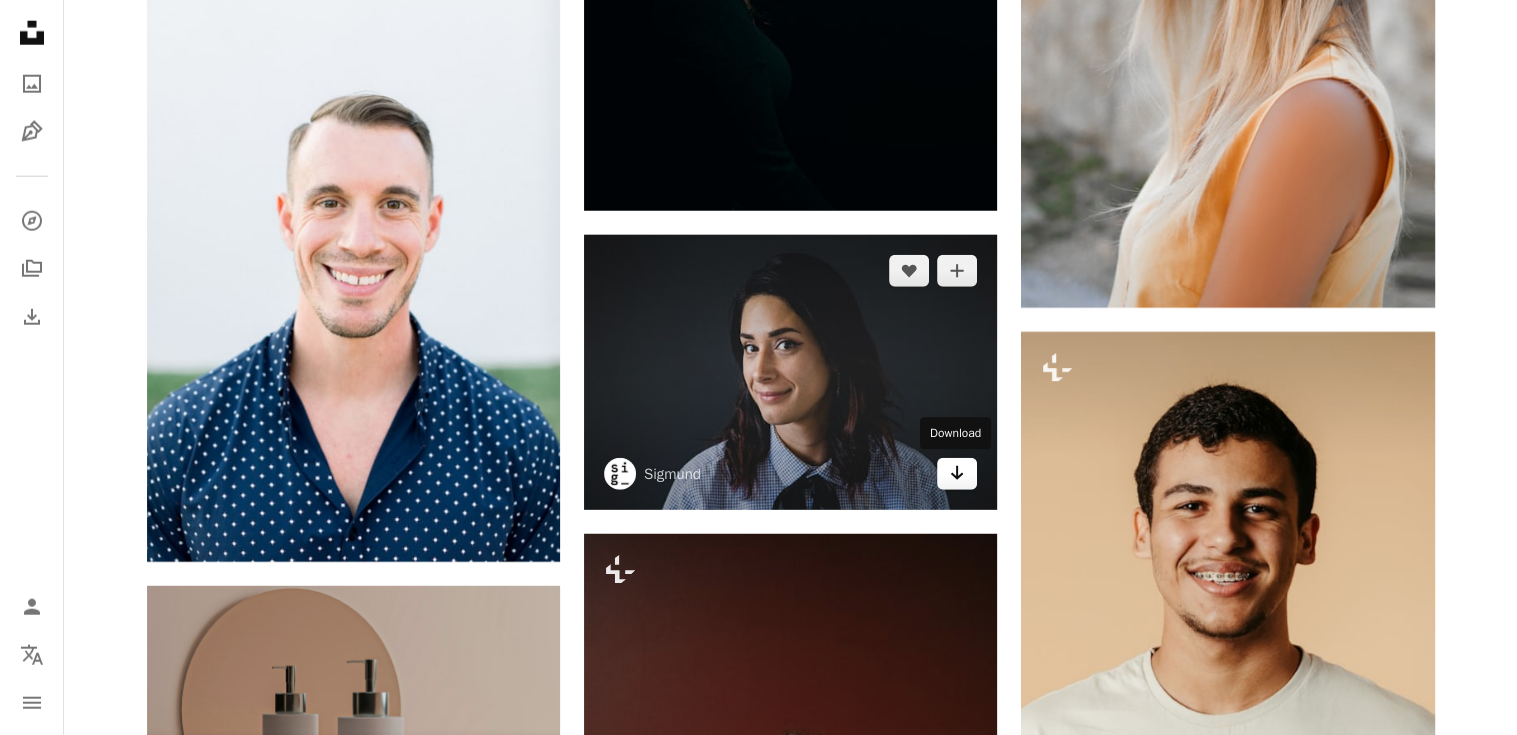 click 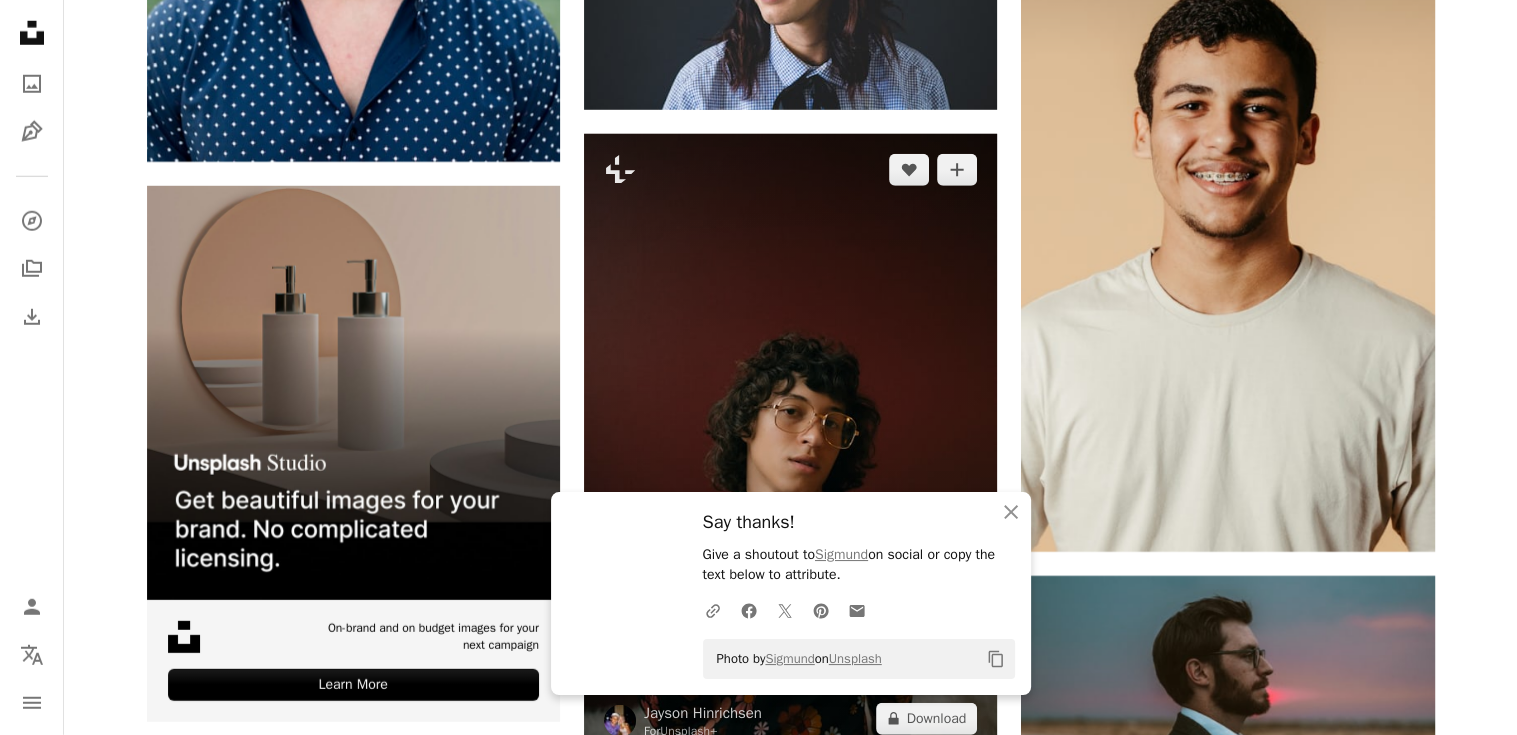 scroll, scrollTop: 6088, scrollLeft: 0, axis: vertical 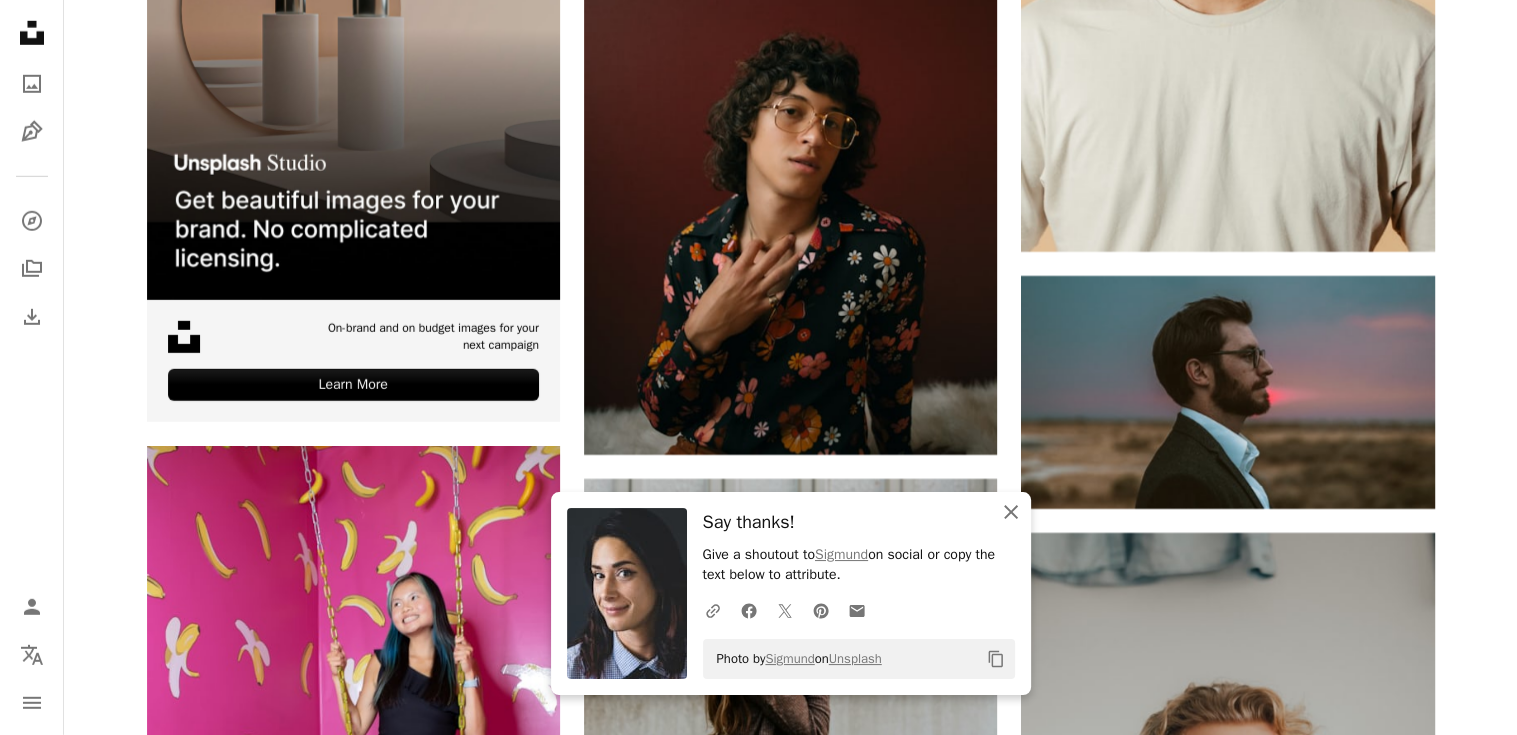 click on "An X shape" 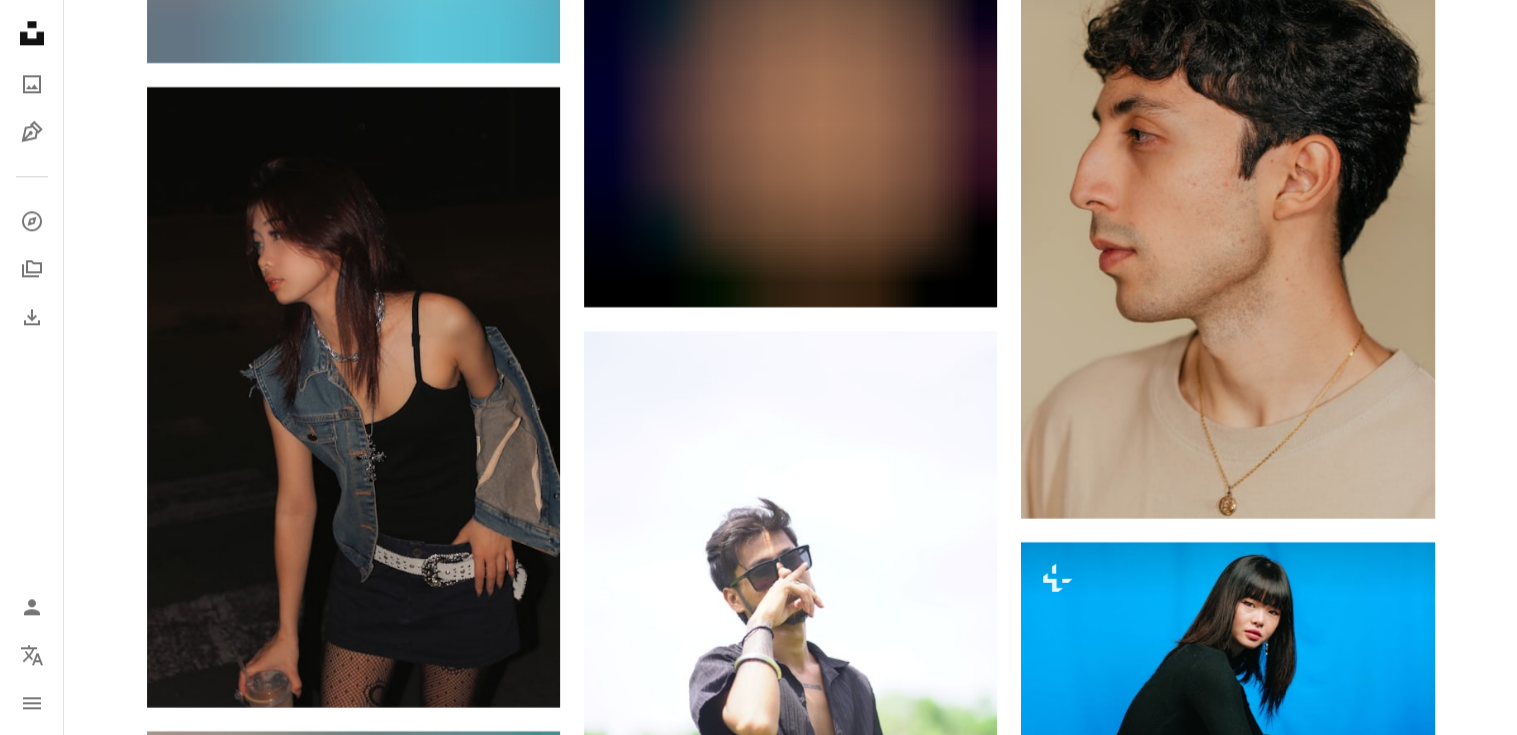 scroll, scrollTop: 55488, scrollLeft: 0, axis: vertical 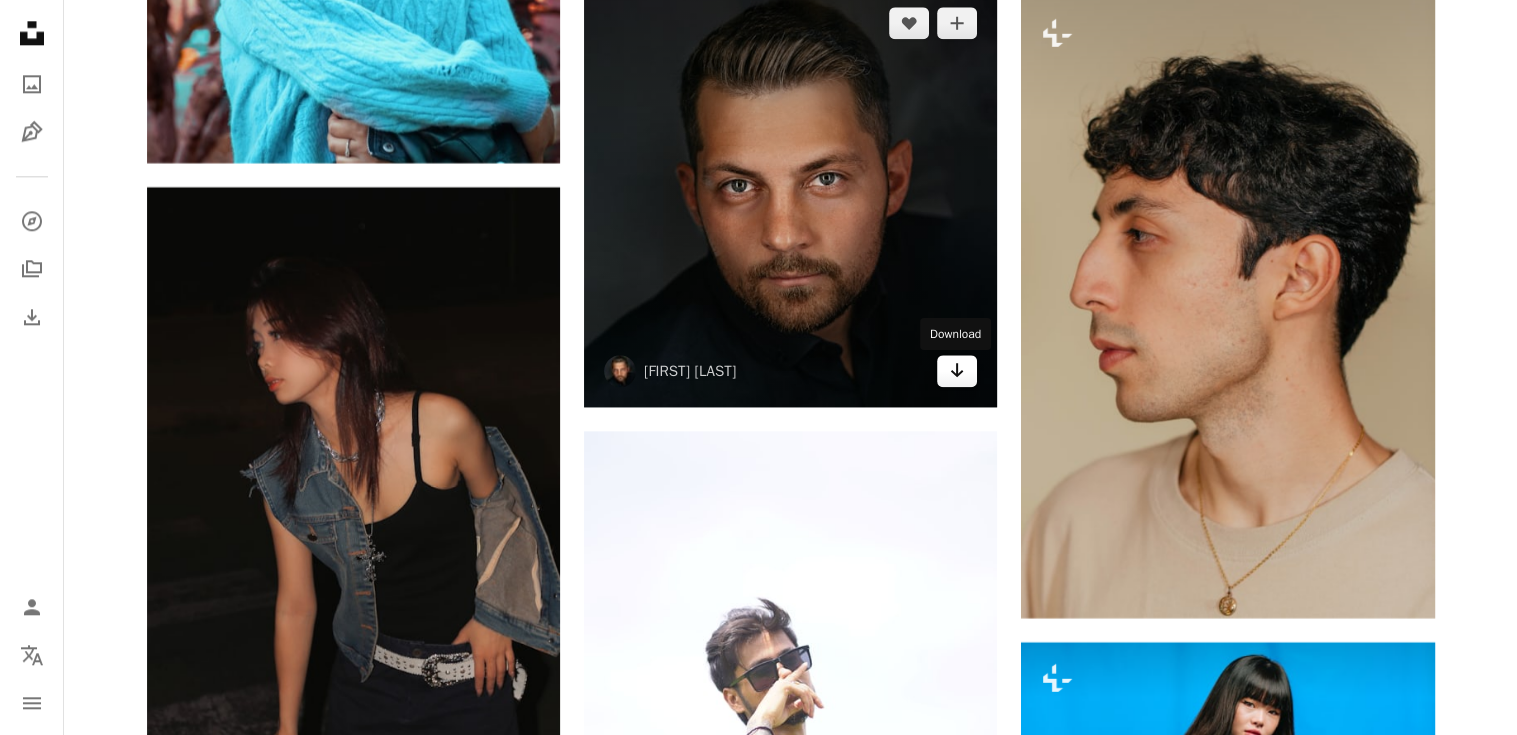 click on "Arrow pointing down" 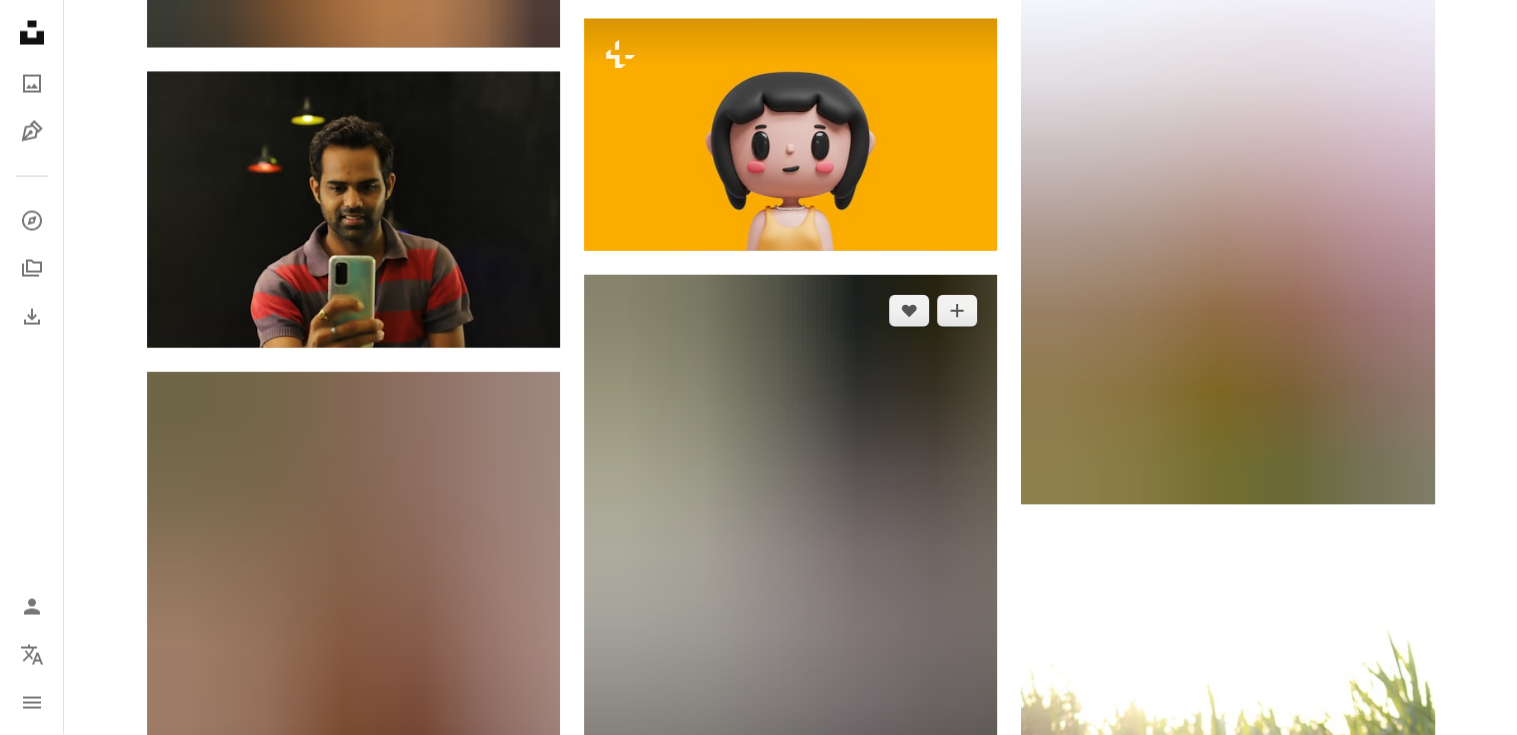 scroll, scrollTop: 57488, scrollLeft: 0, axis: vertical 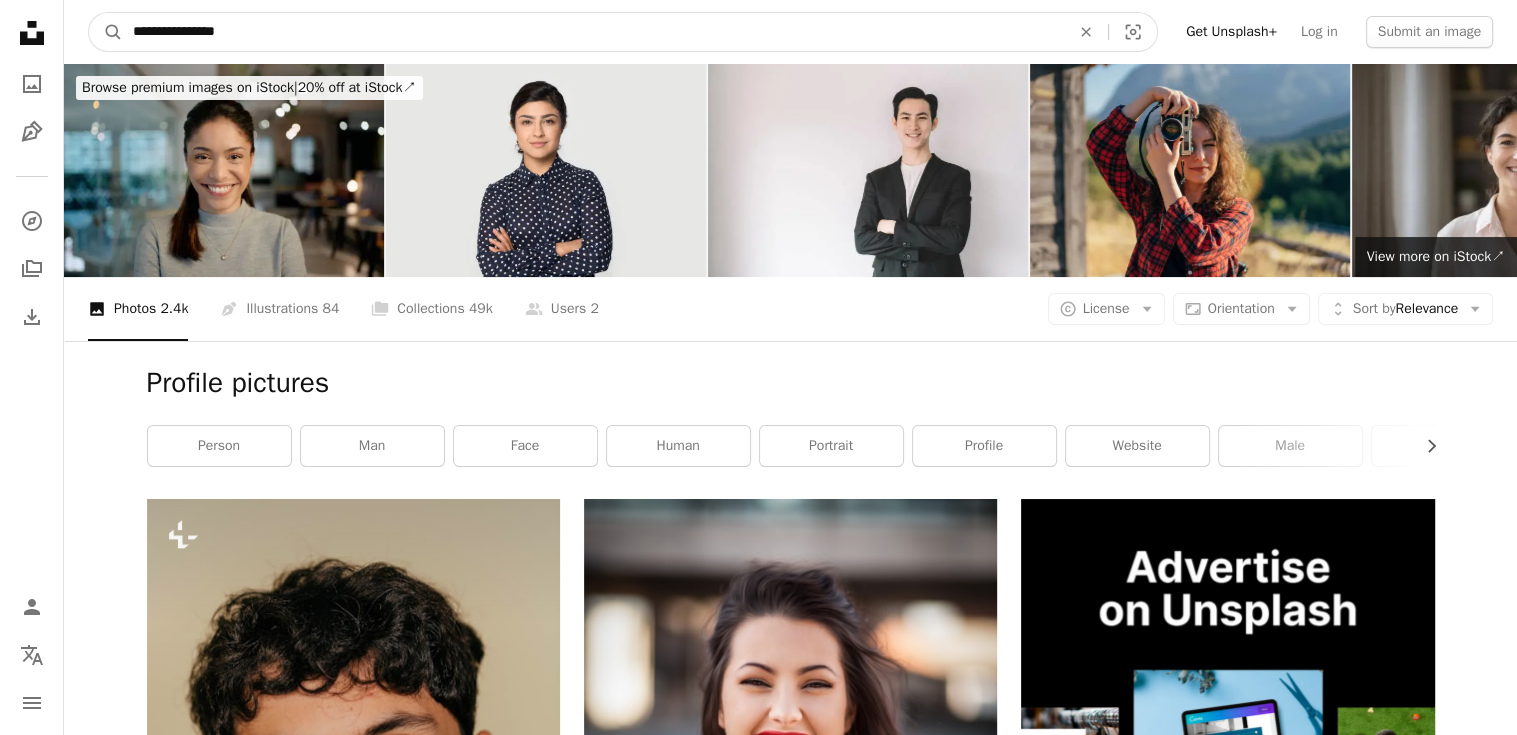 click on "**********" at bounding box center (593, 32) 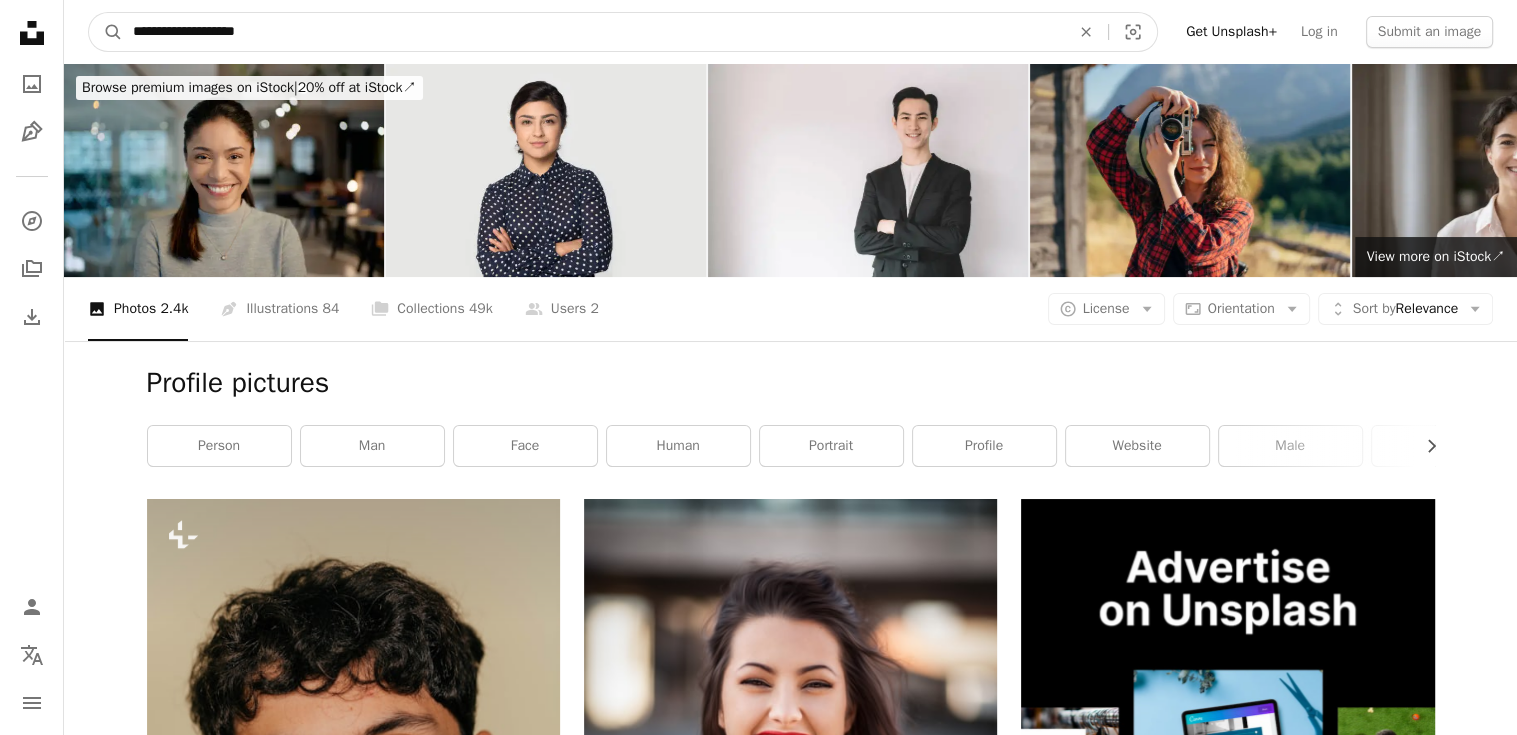 type on "**********" 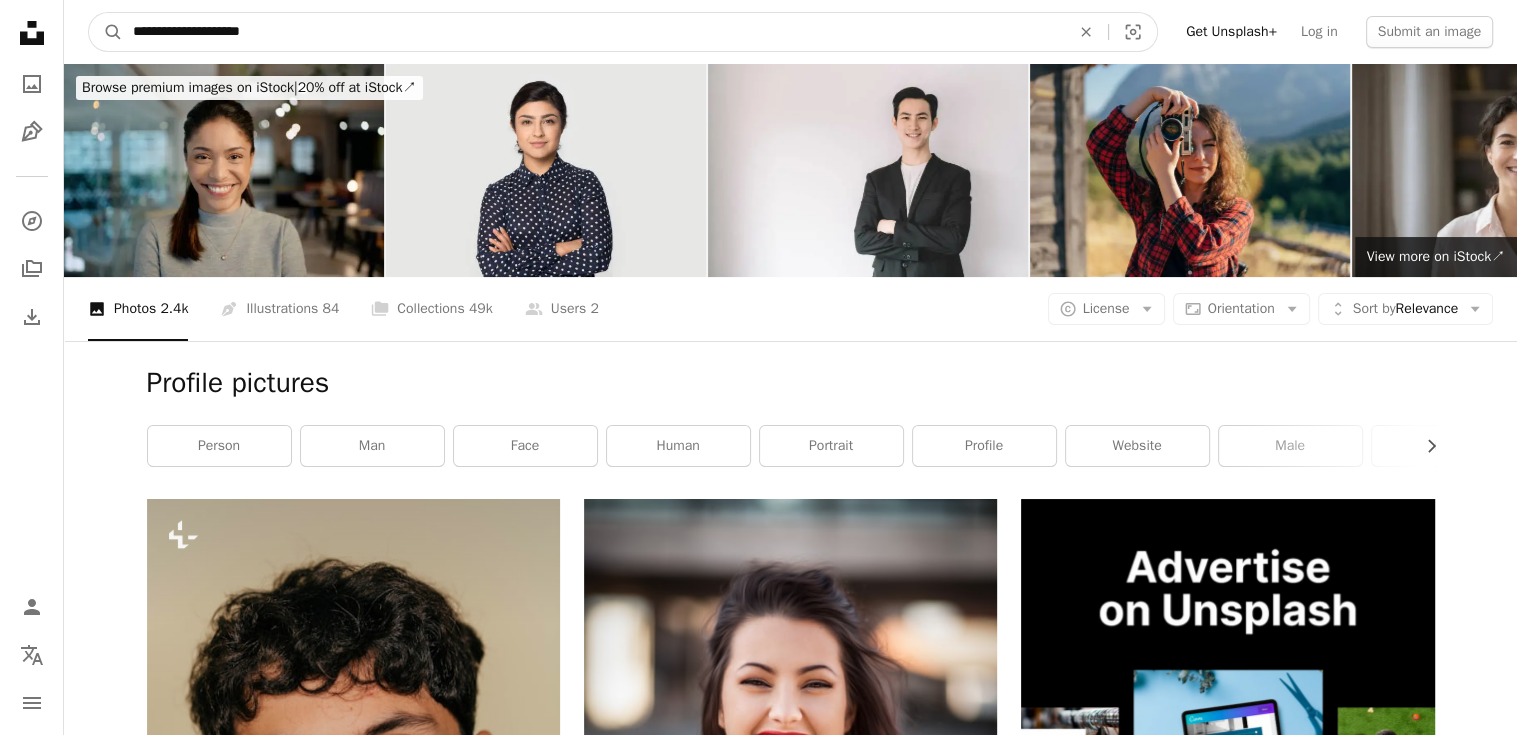 click on "A magnifying glass" at bounding box center [106, 32] 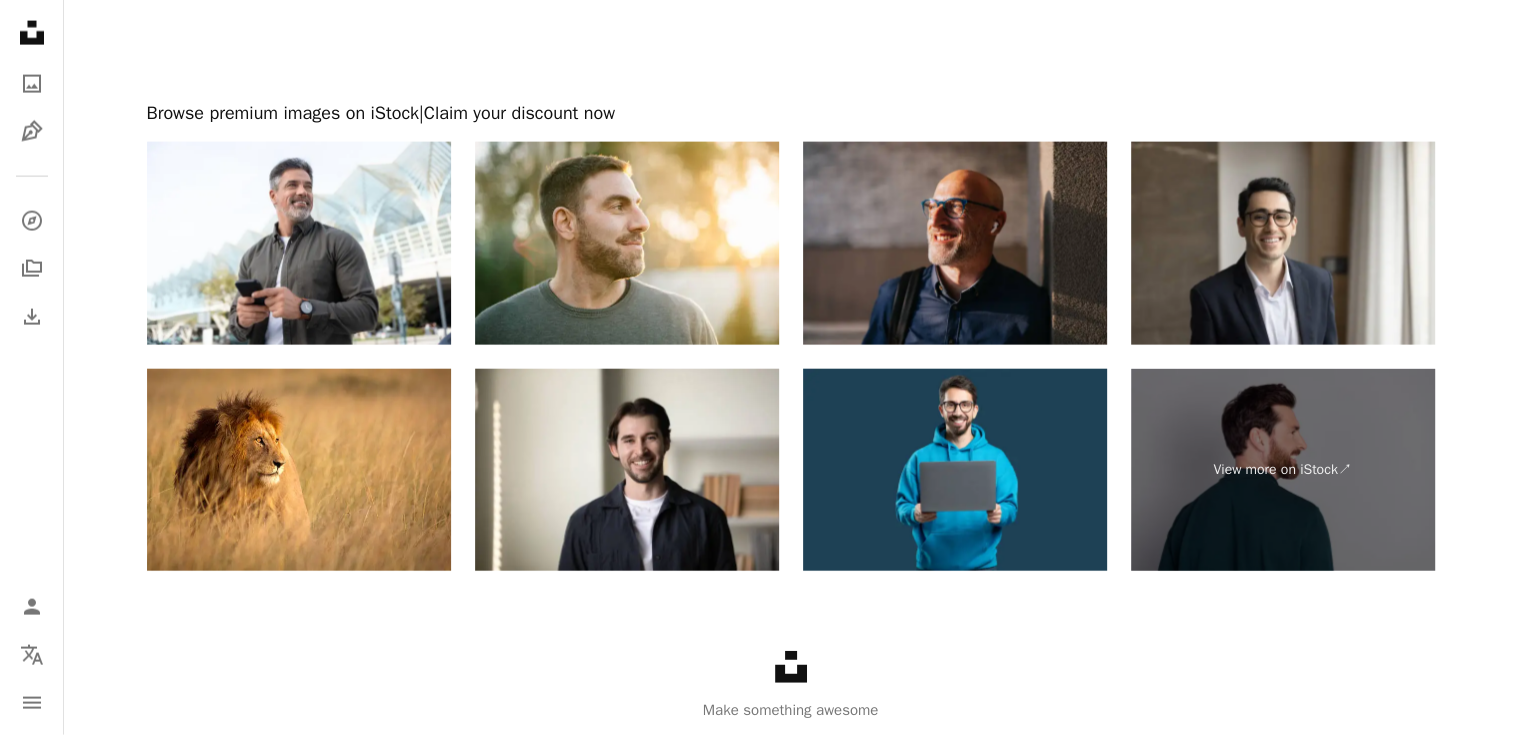 scroll, scrollTop: 4300, scrollLeft: 0, axis: vertical 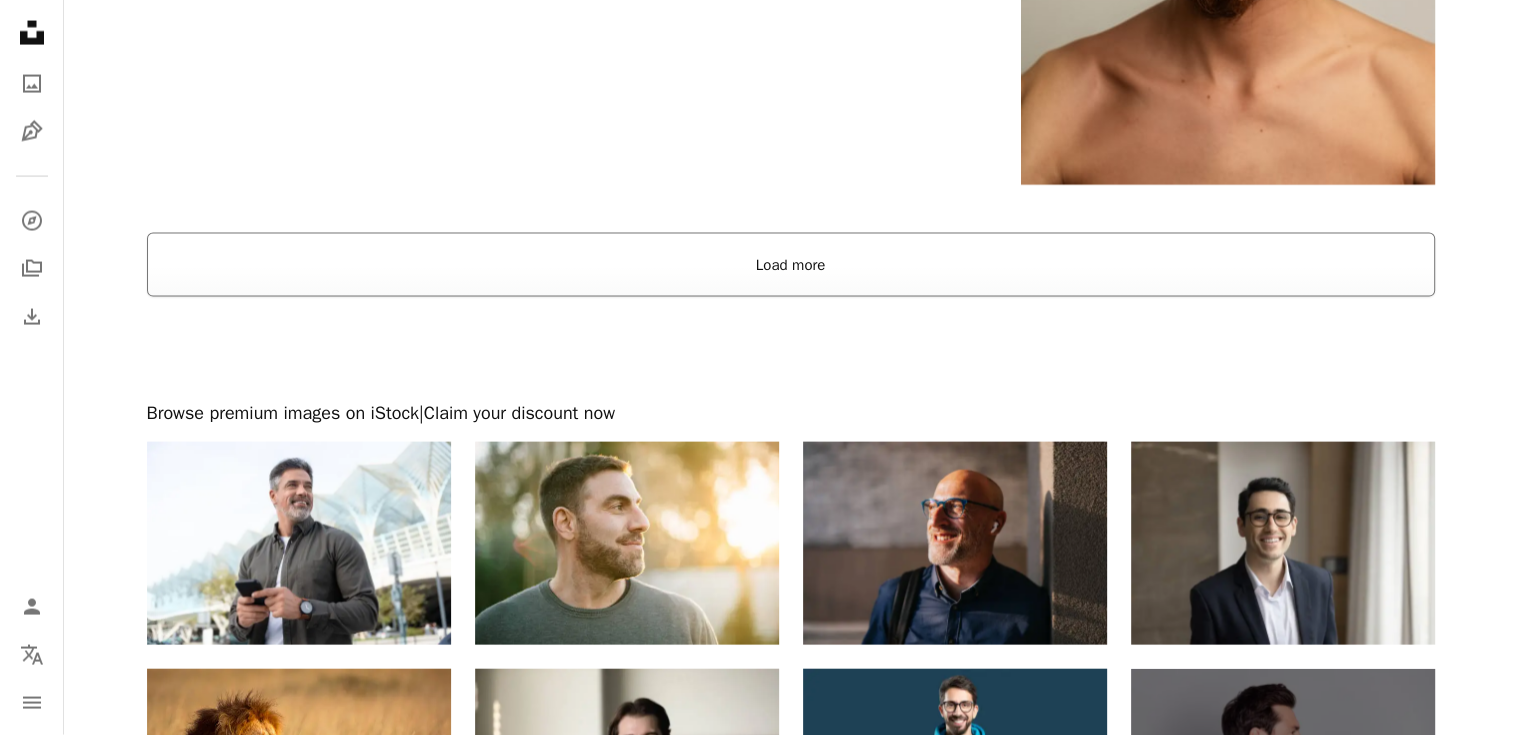 click on "Load more" at bounding box center [791, 265] 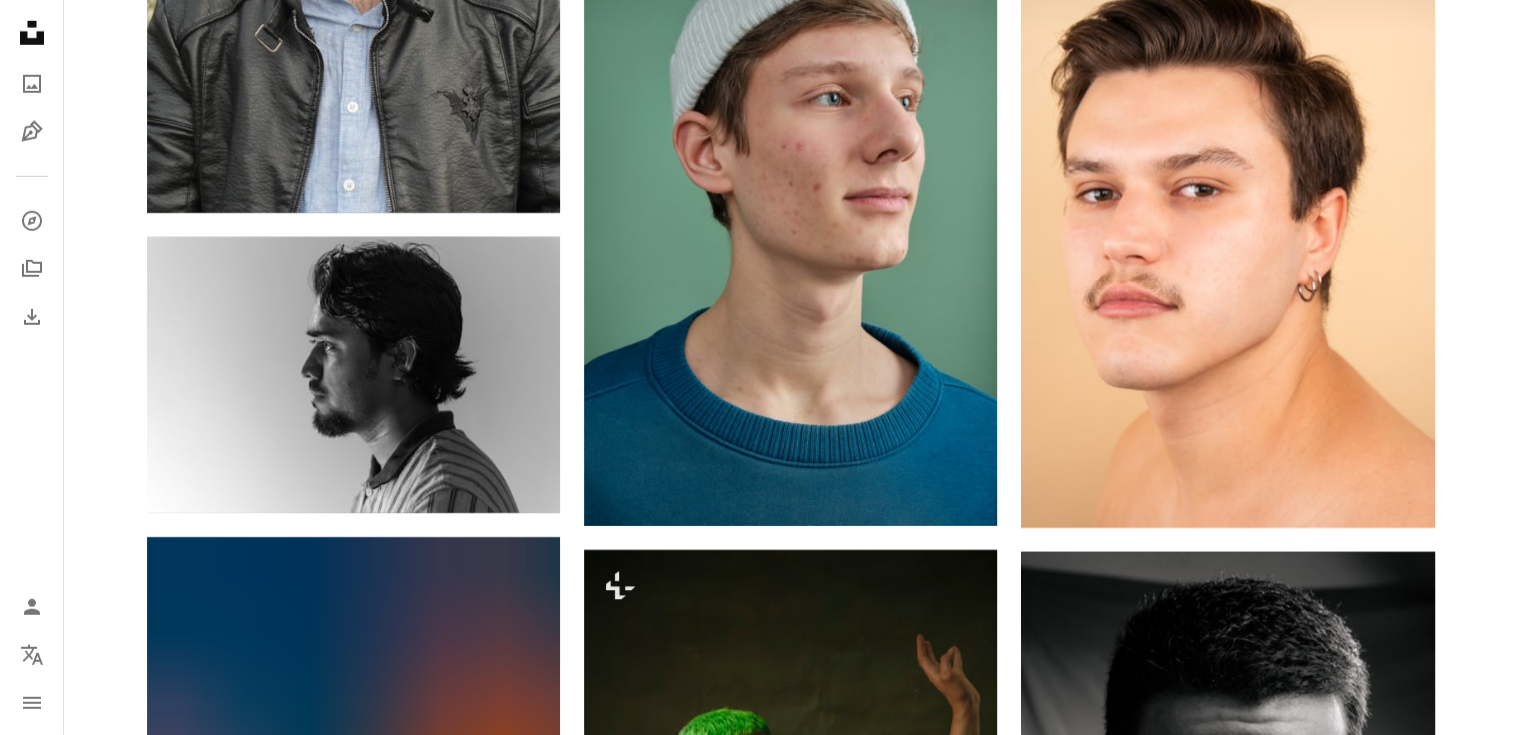 scroll, scrollTop: 13800, scrollLeft: 0, axis: vertical 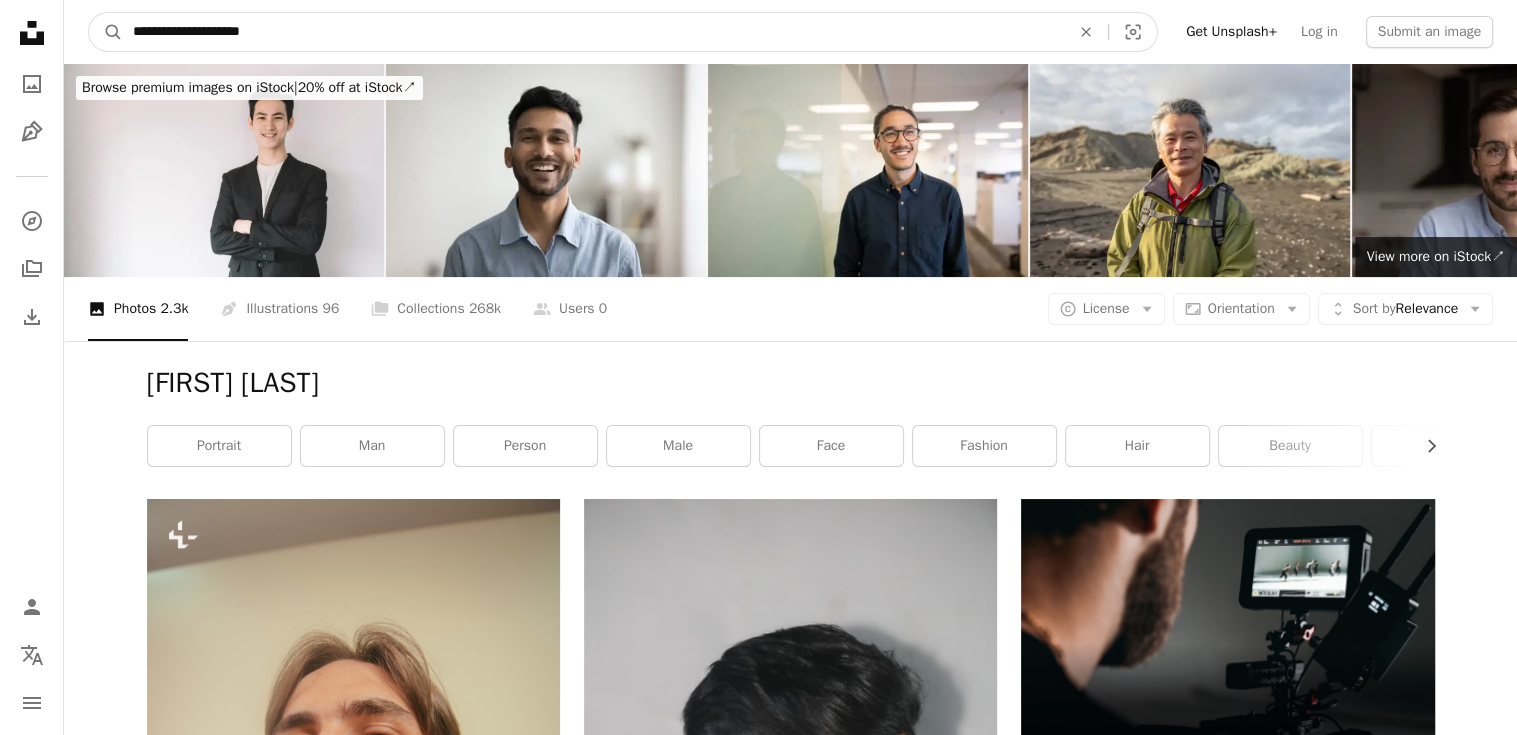 click on "**********" at bounding box center [593, 32] 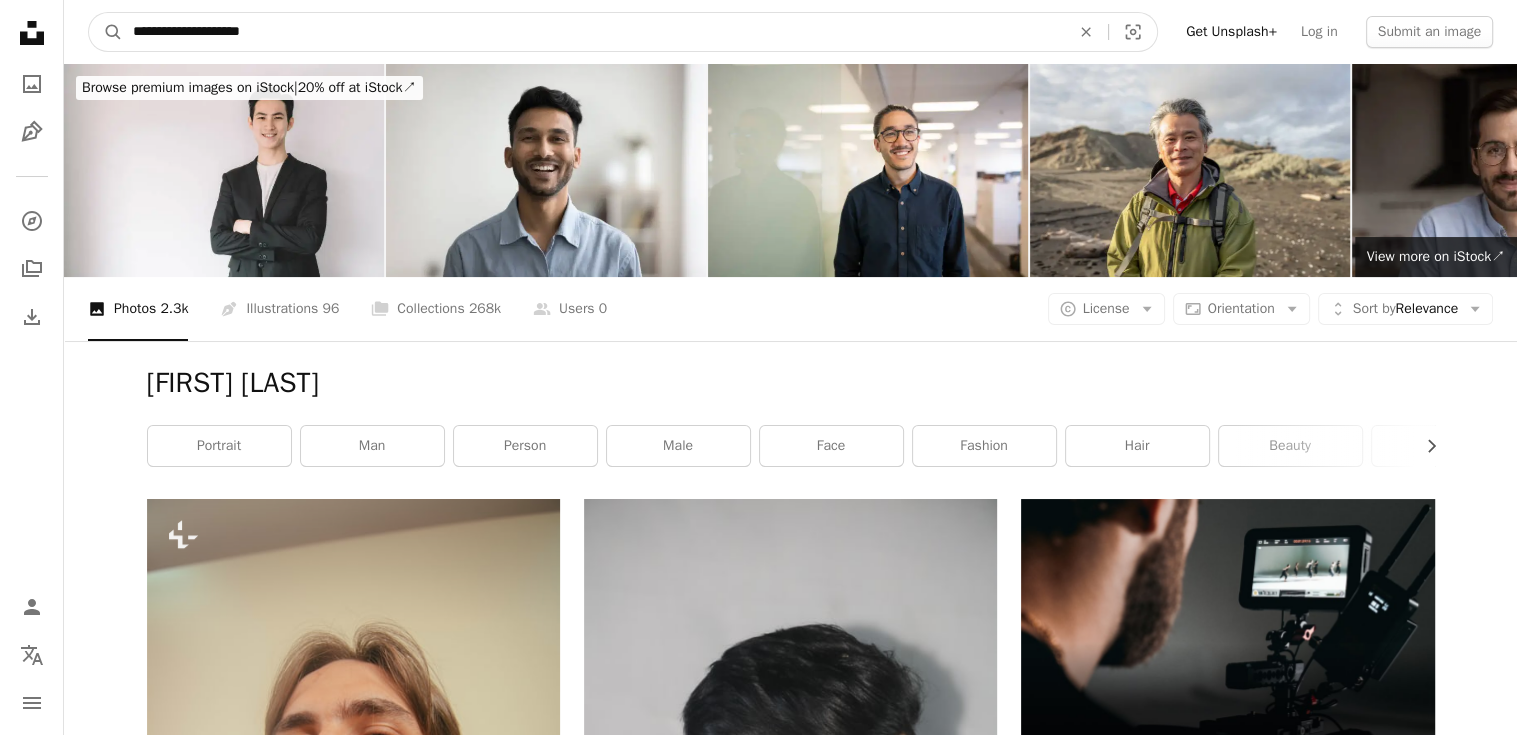 click on "**********" at bounding box center (593, 32) 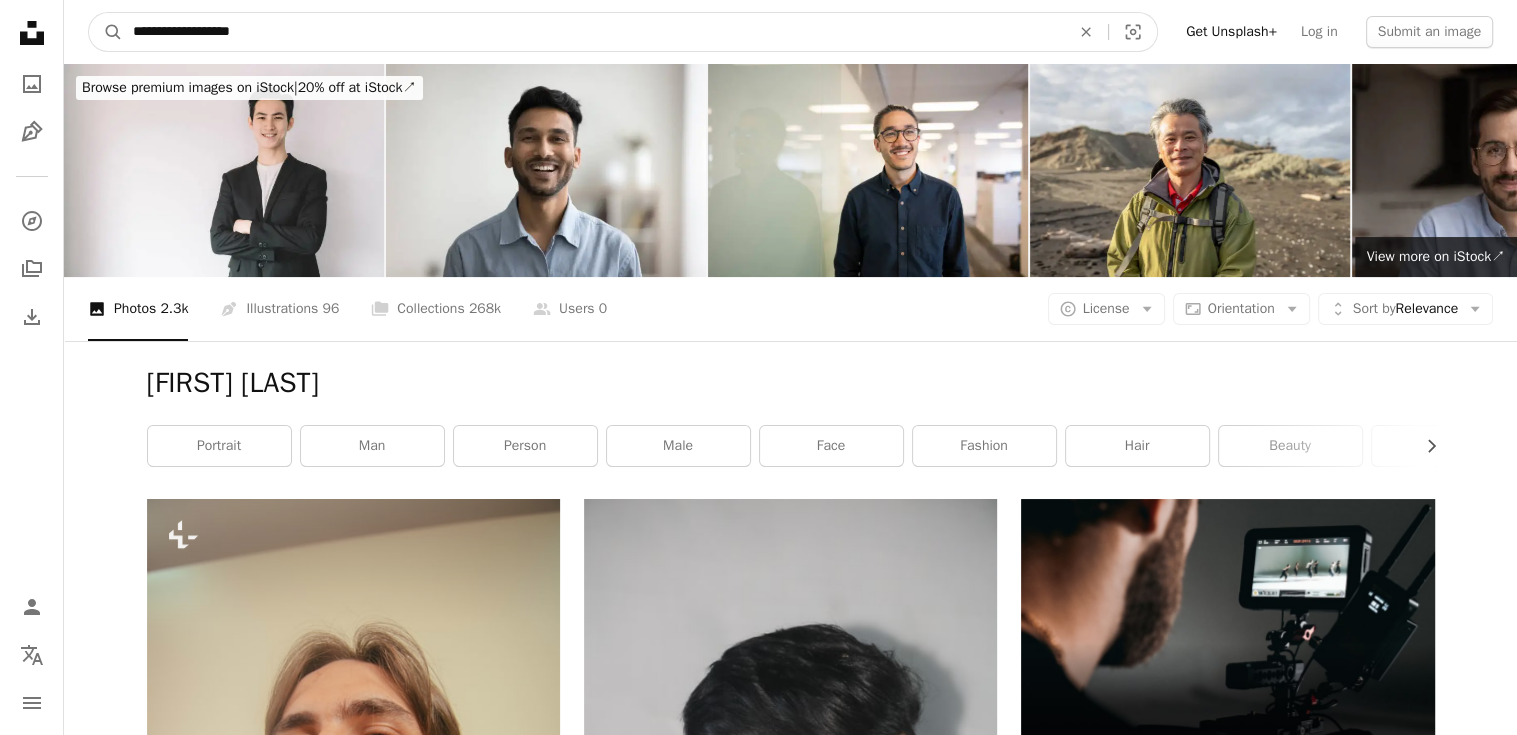 type on "**********" 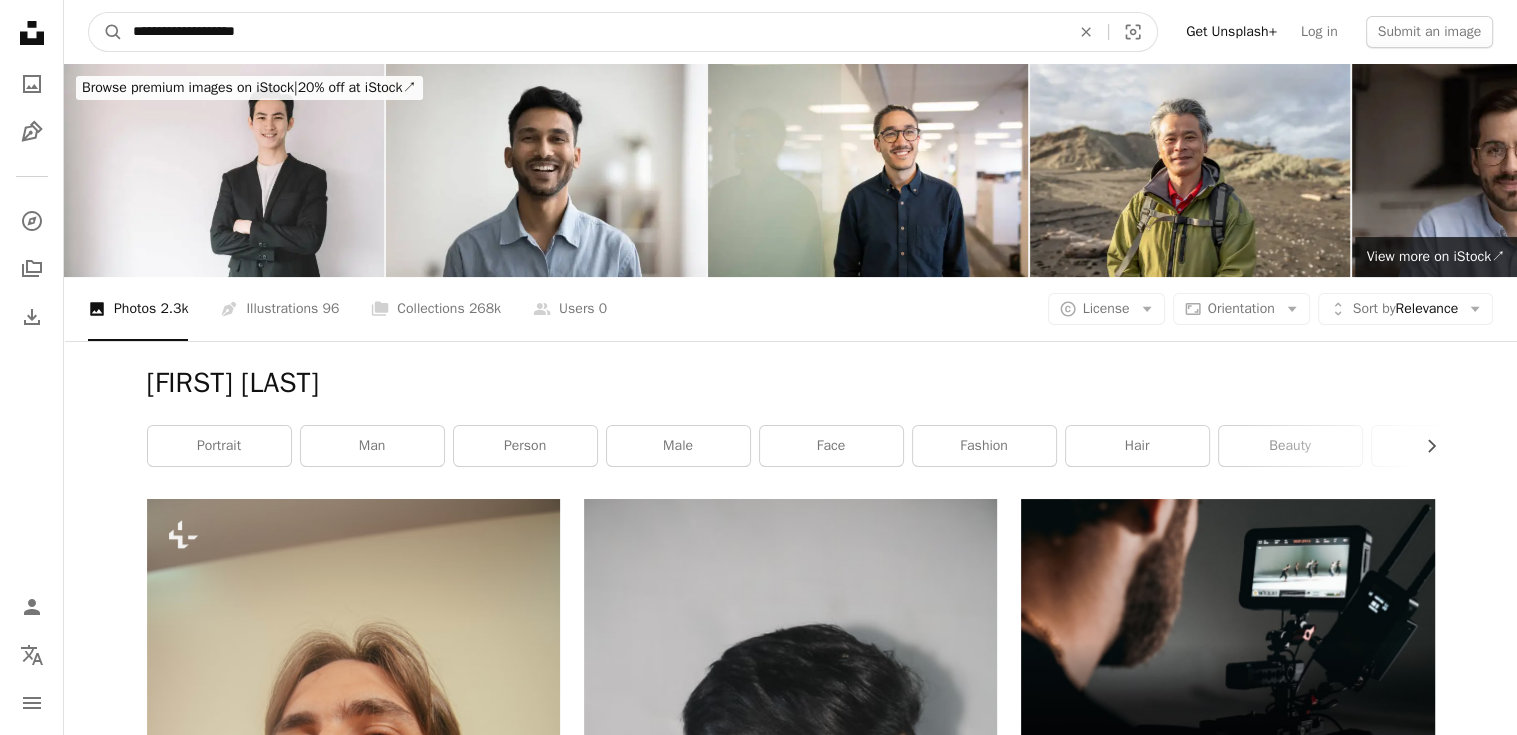 click on "A magnifying glass" at bounding box center (106, 32) 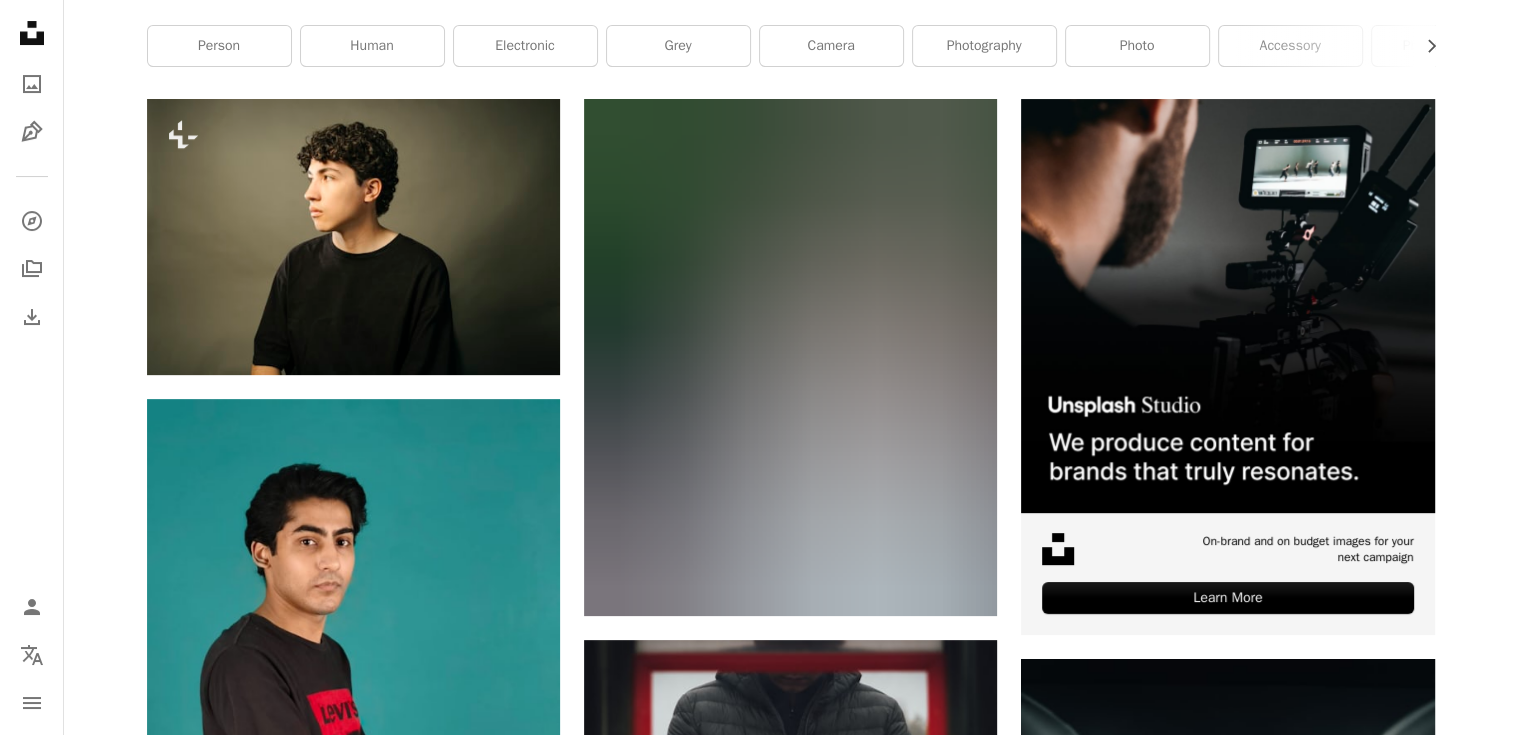 scroll, scrollTop: 0, scrollLeft: 0, axis: both 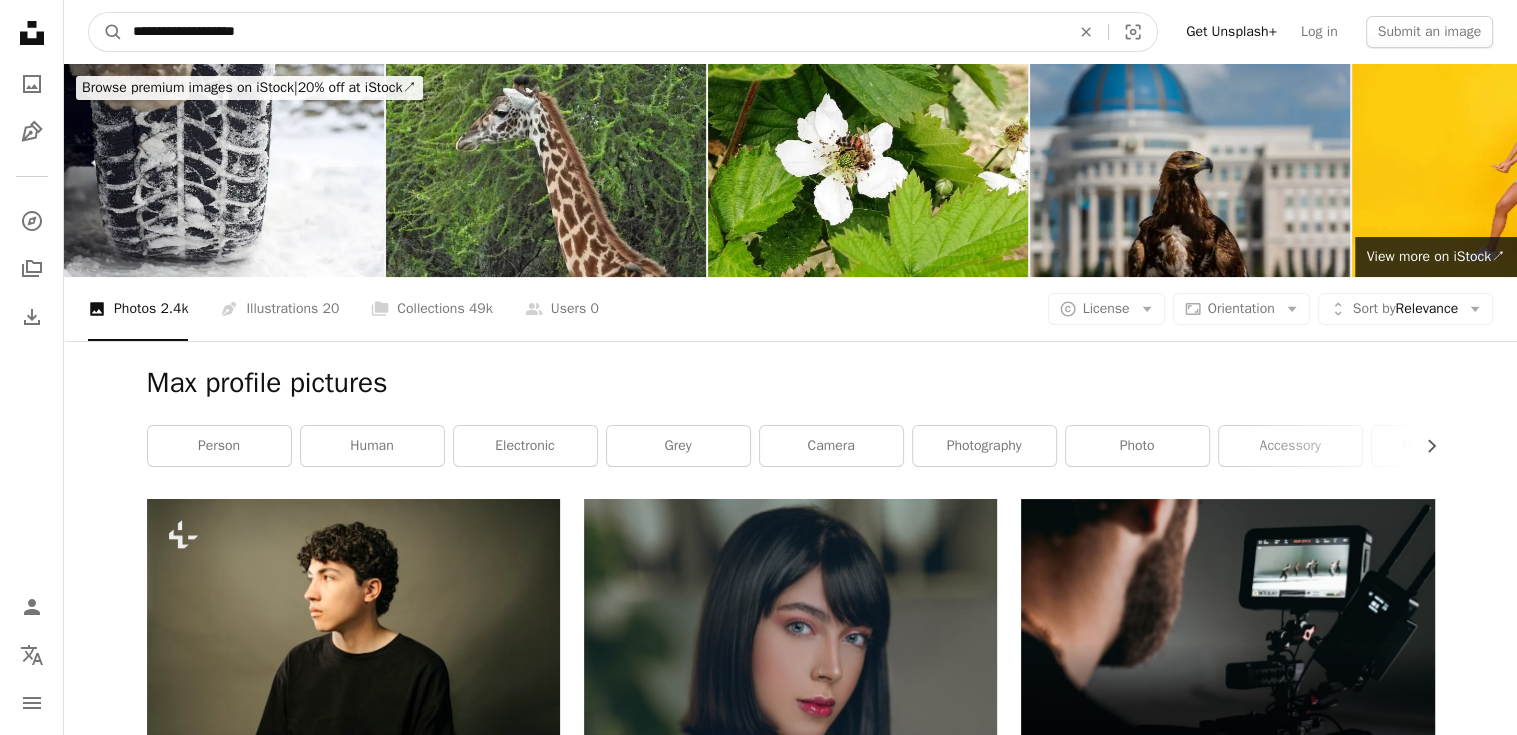 click on "**********" at bounding box center (593, 32) 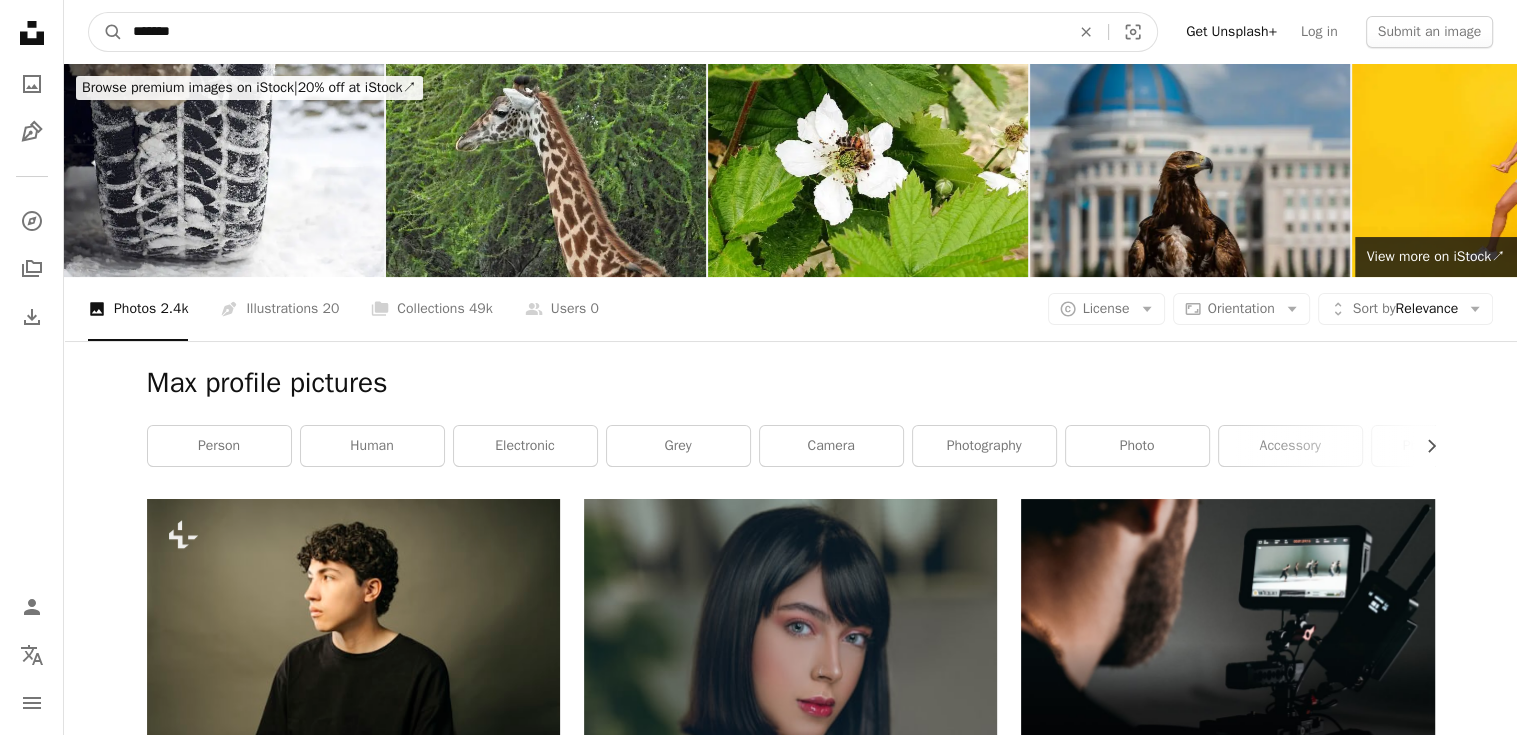 type on "********" 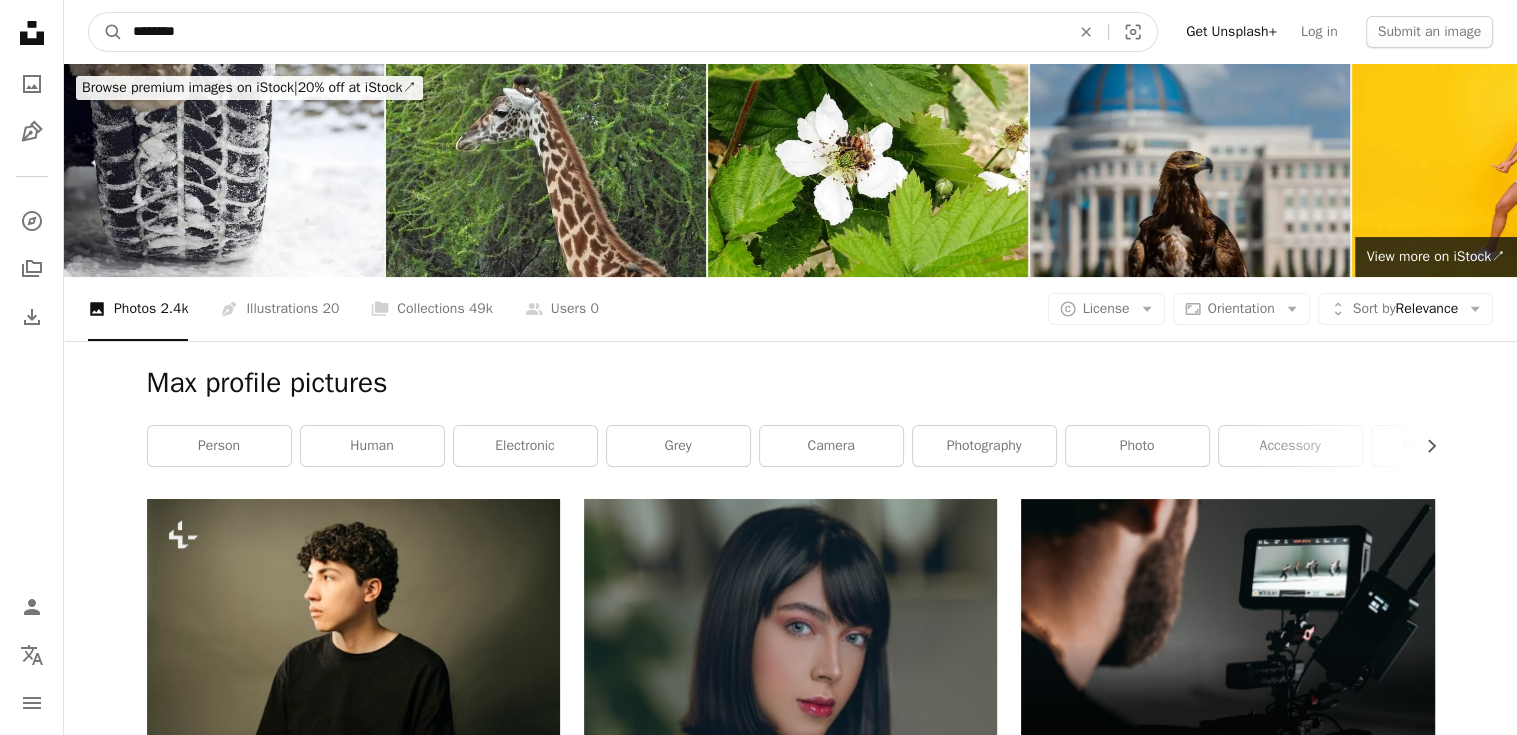 click on "A magnifying glass" at bounding box center [106, 32] 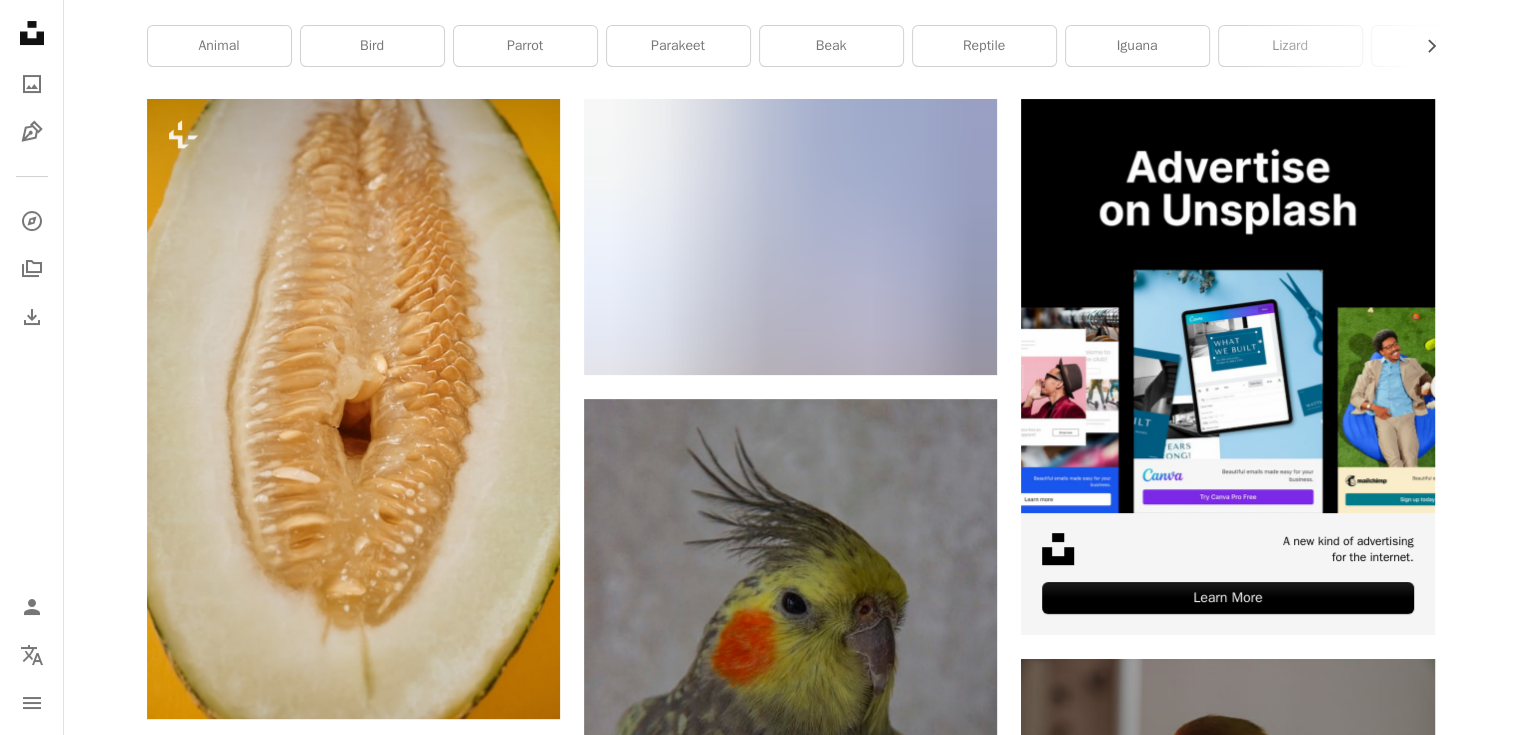 scroll, scrollTop: 0, scrollLeft: 0, axis: both 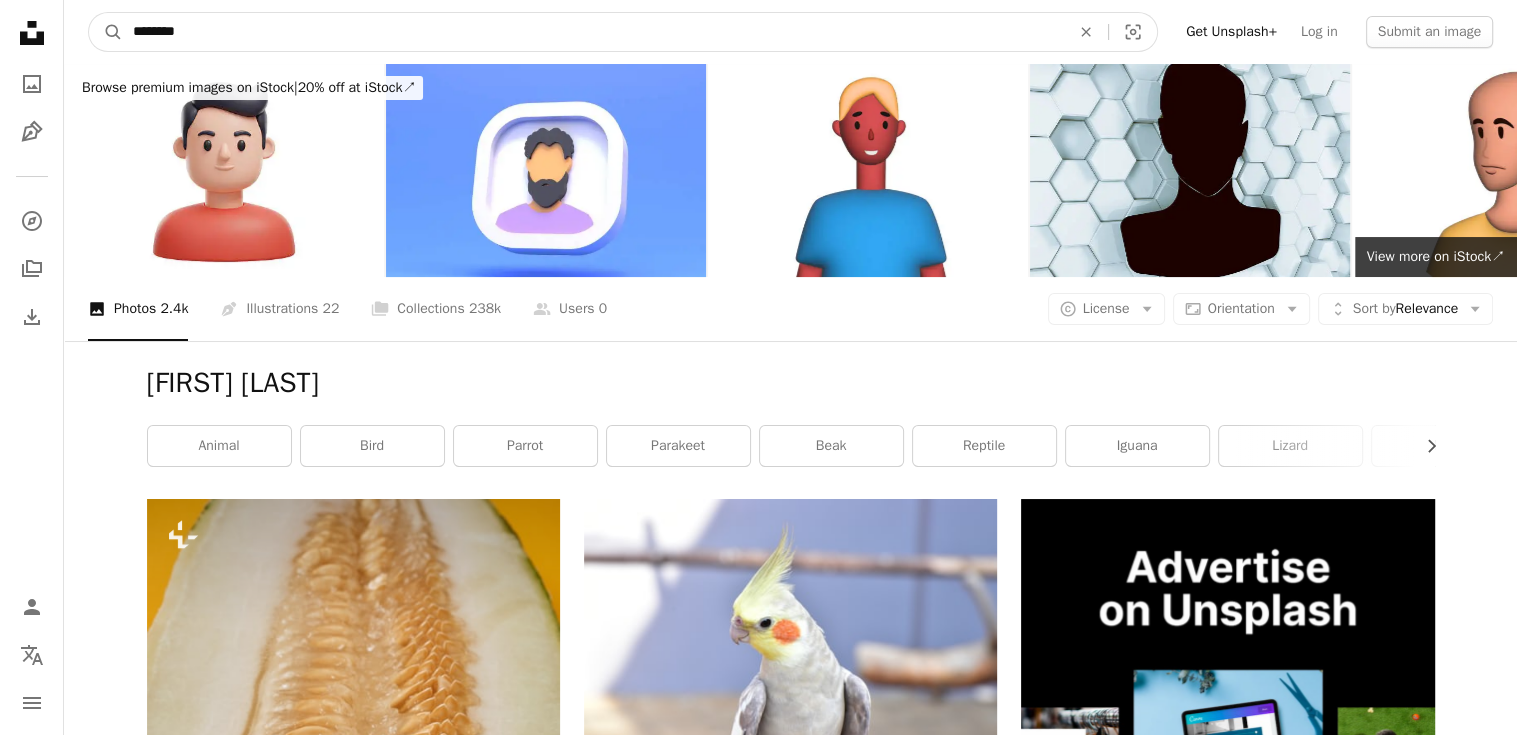 click on "********" at bounding box center (593, 32) 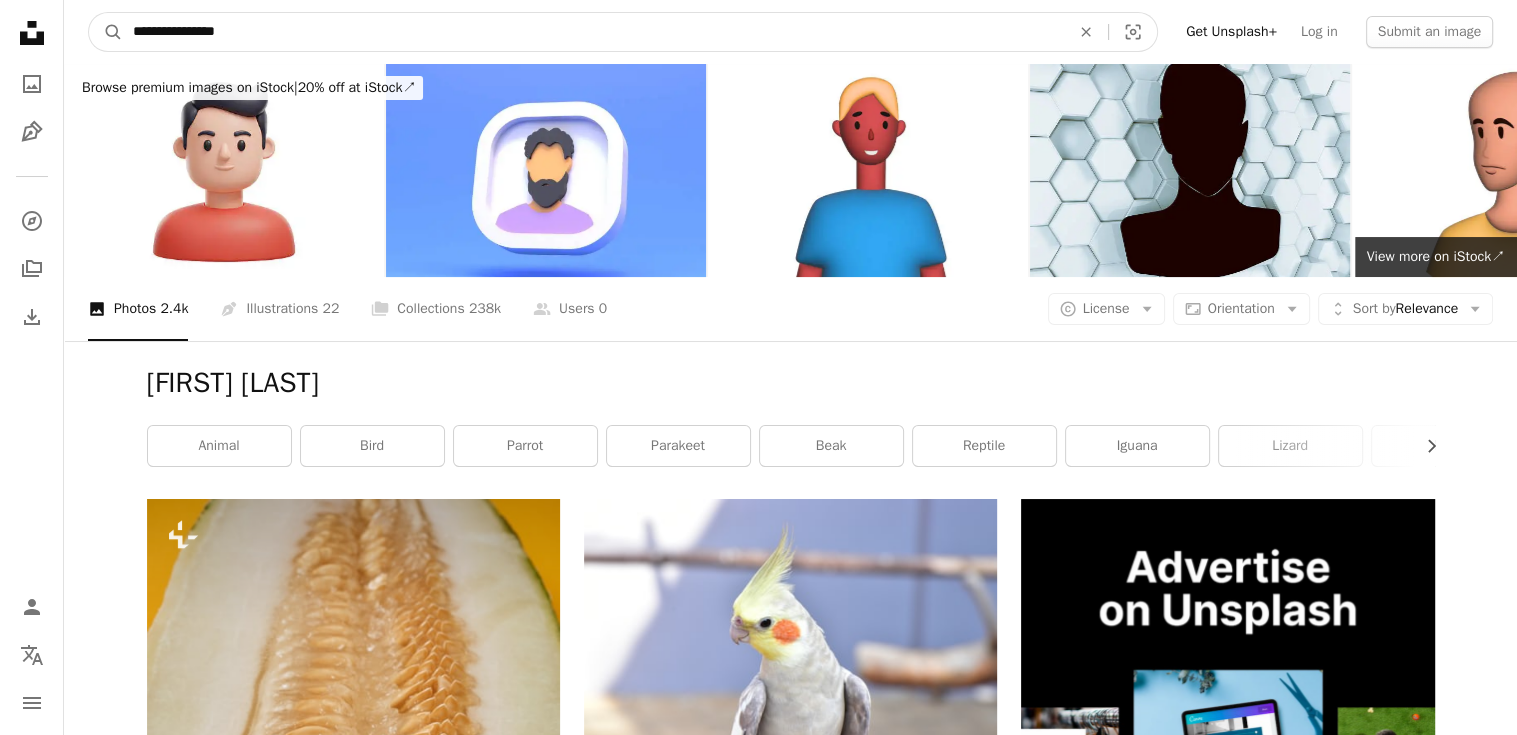 type on "**********" 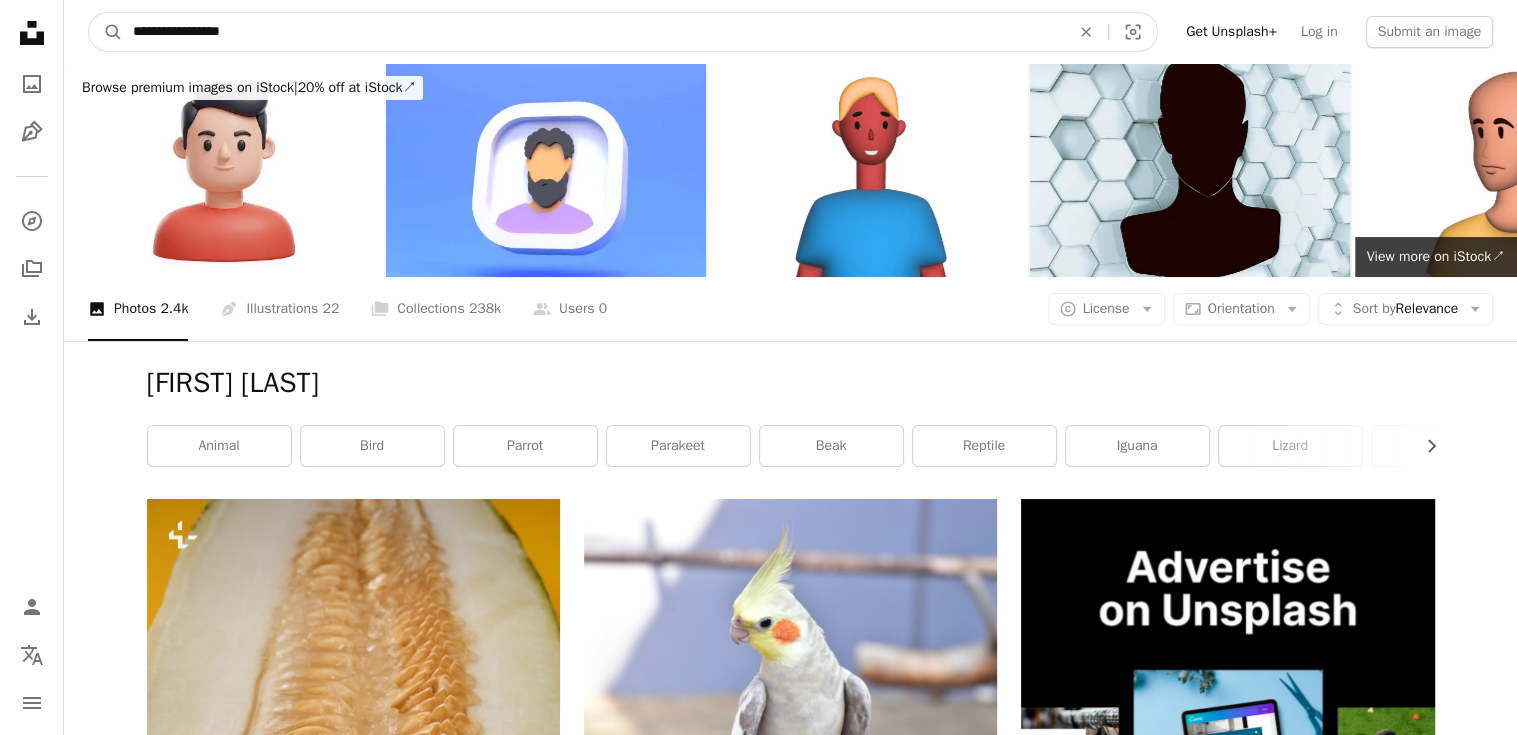 click on "A magnifying glass" at bounding box center (106, 32) 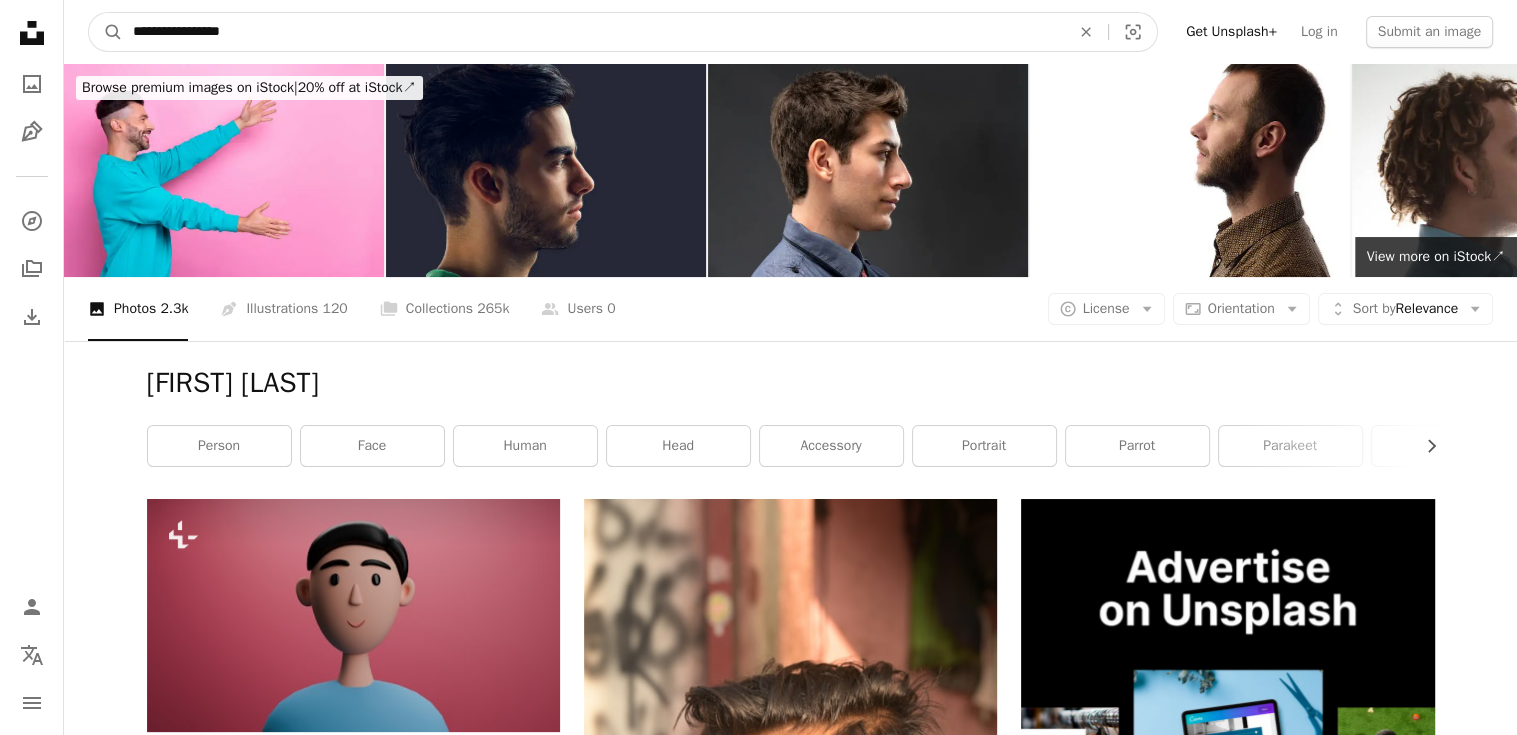 click on "**********" at bounding box center [593, 32] 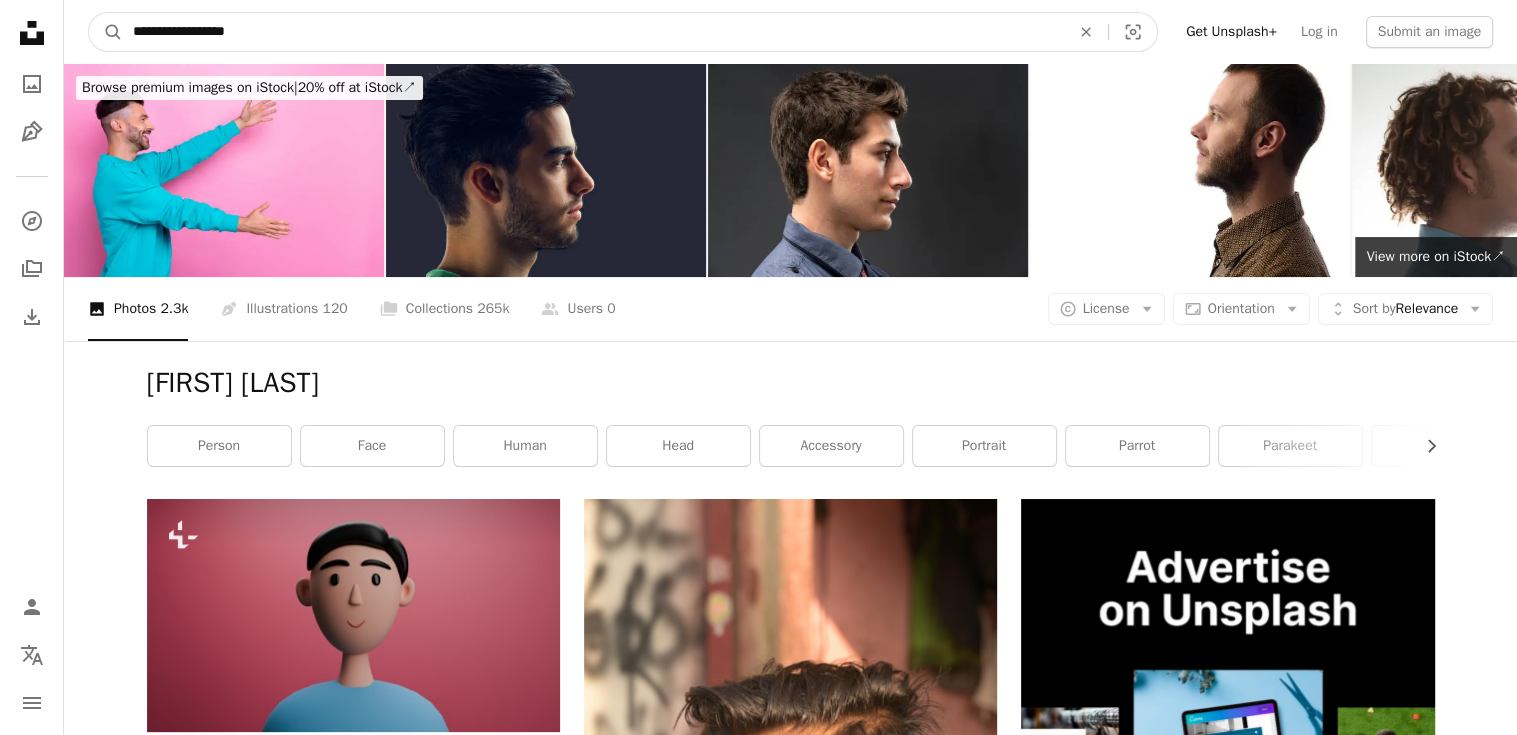 click on "A magnifying glass" at bounding box center (106, 32) 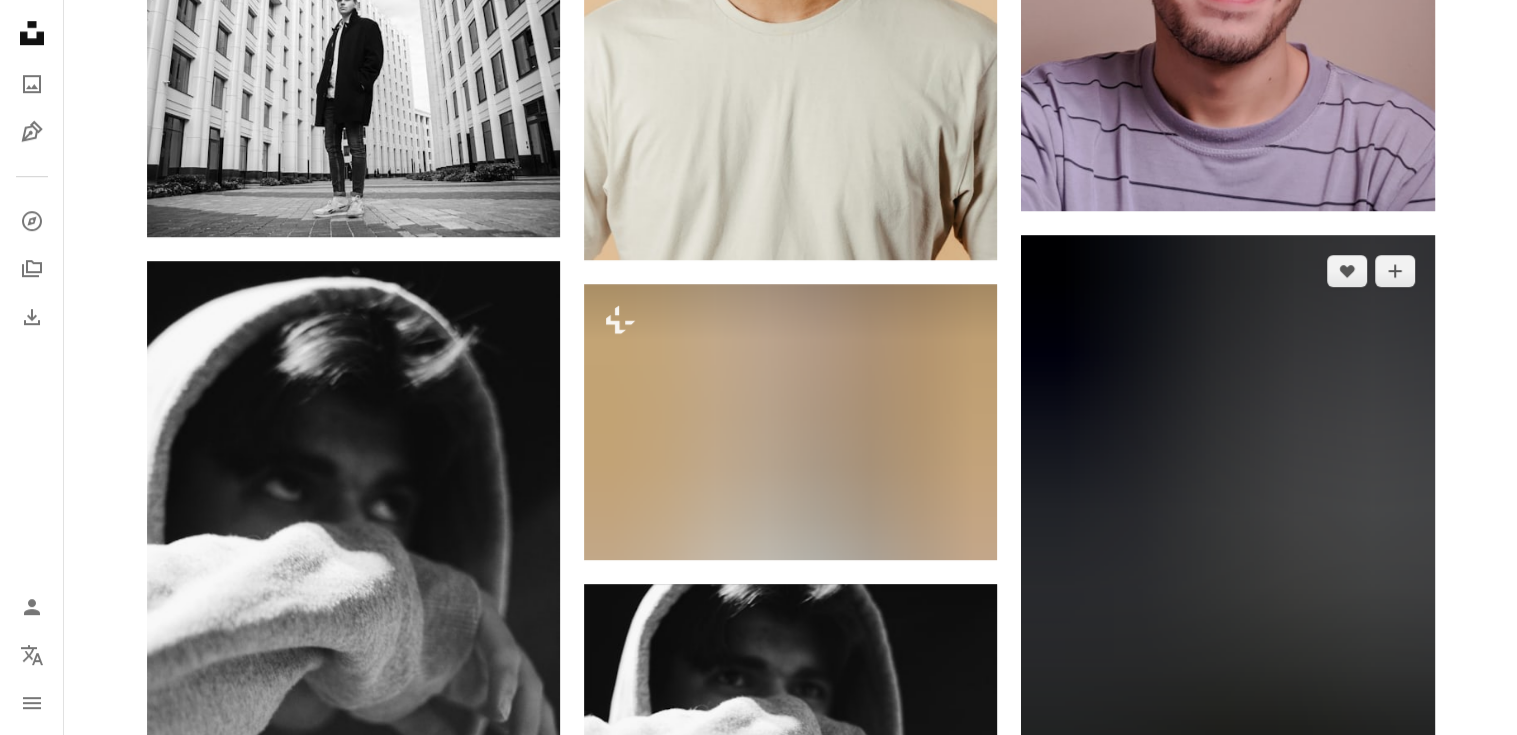 scroll, scrollTop: 1000, scrollLeft: 0, axis: vertical 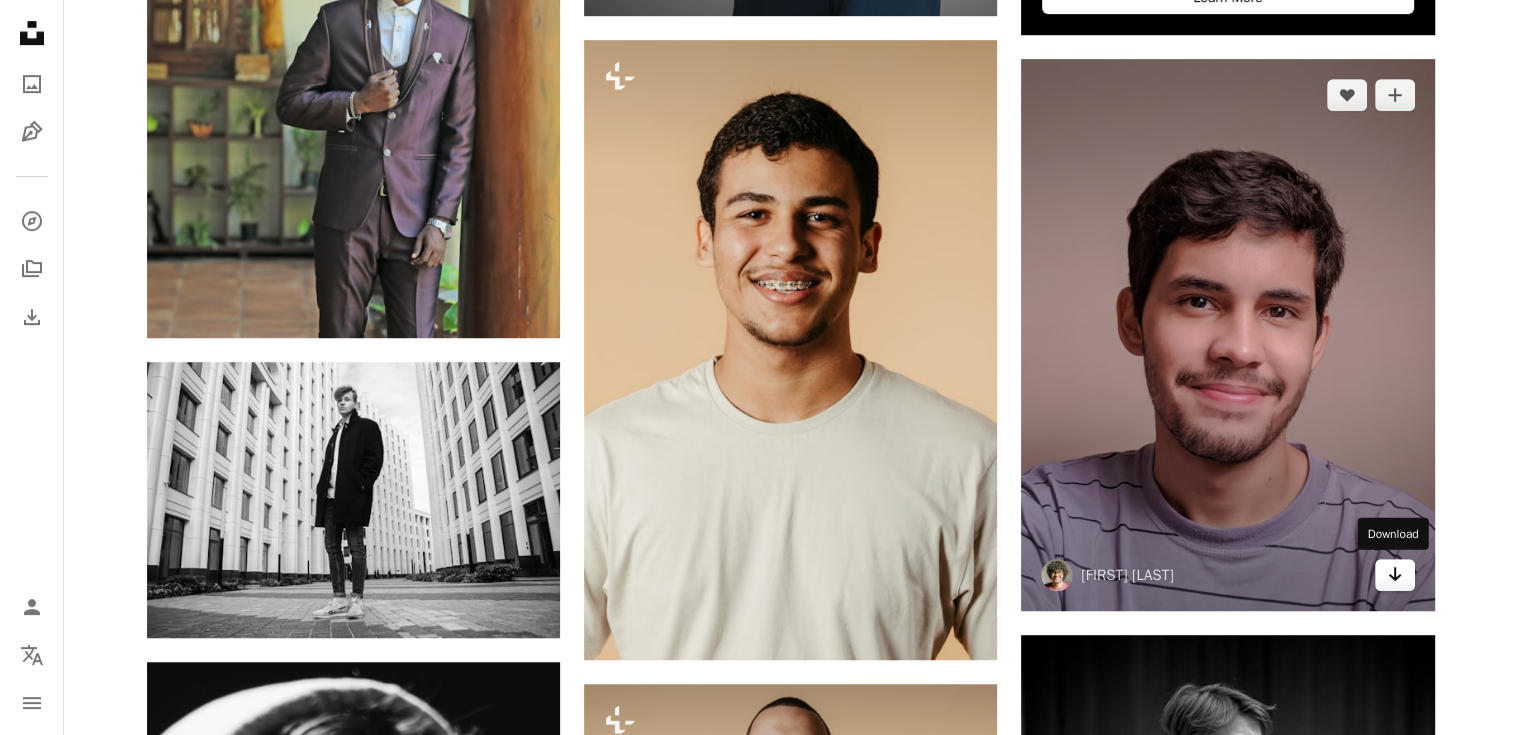 click 